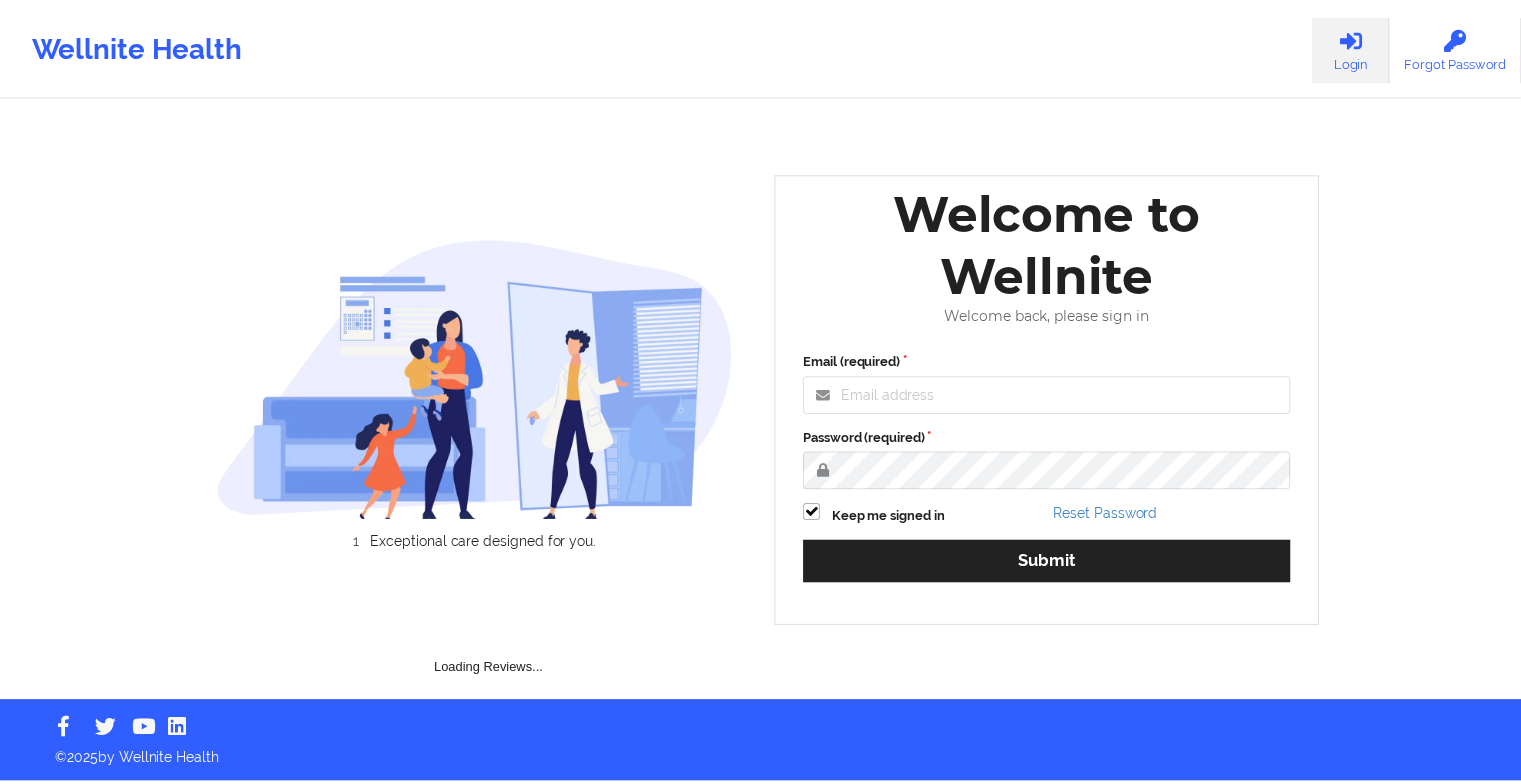 scroll, scrollTop: 0, scrollLeft: 0, axis: both 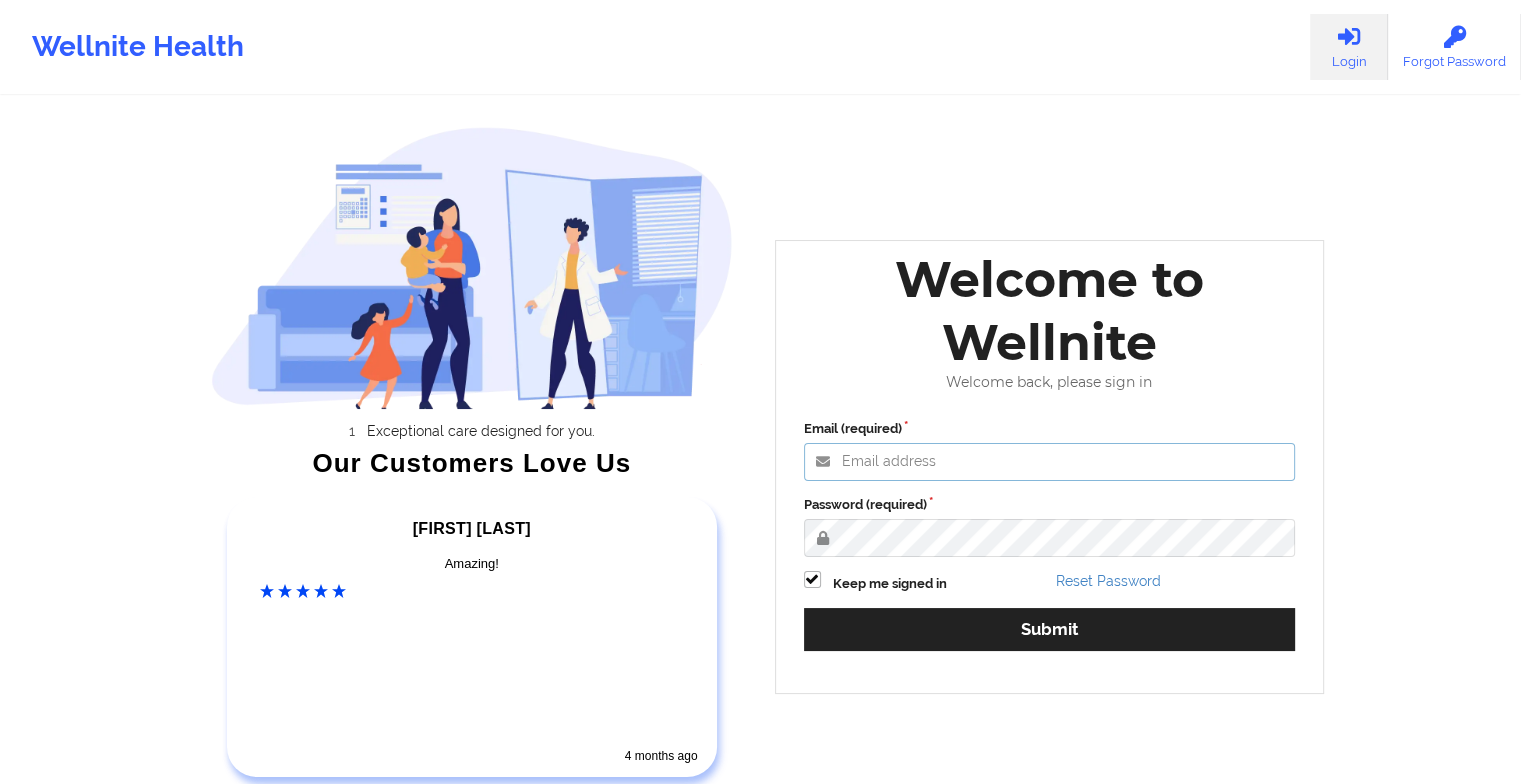 type on "[EMAIL]" 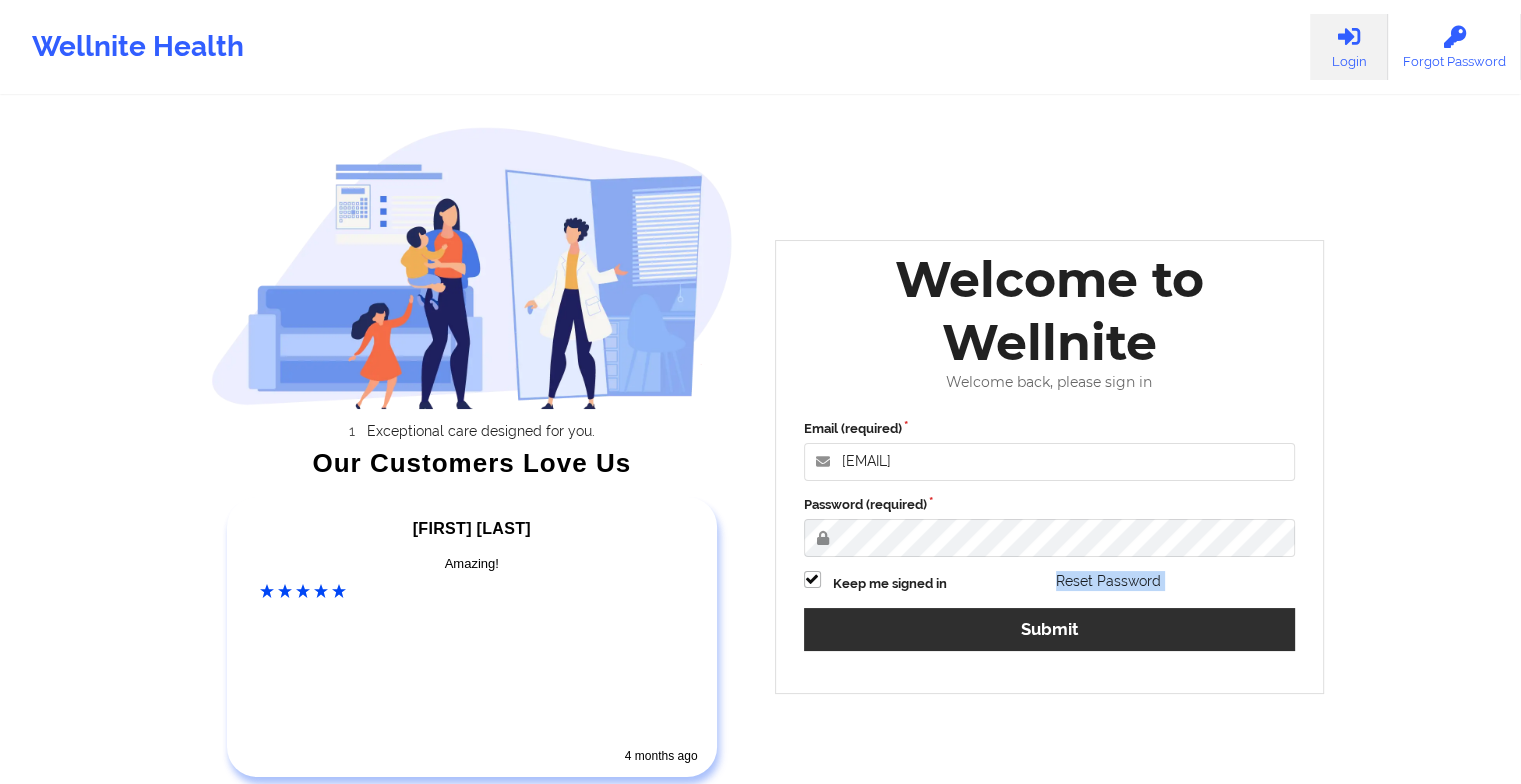 drag, startPoint x: 1035, startPoint y: 579, endPoint x: 1020, endPoint y: 623, distance: 46.486557 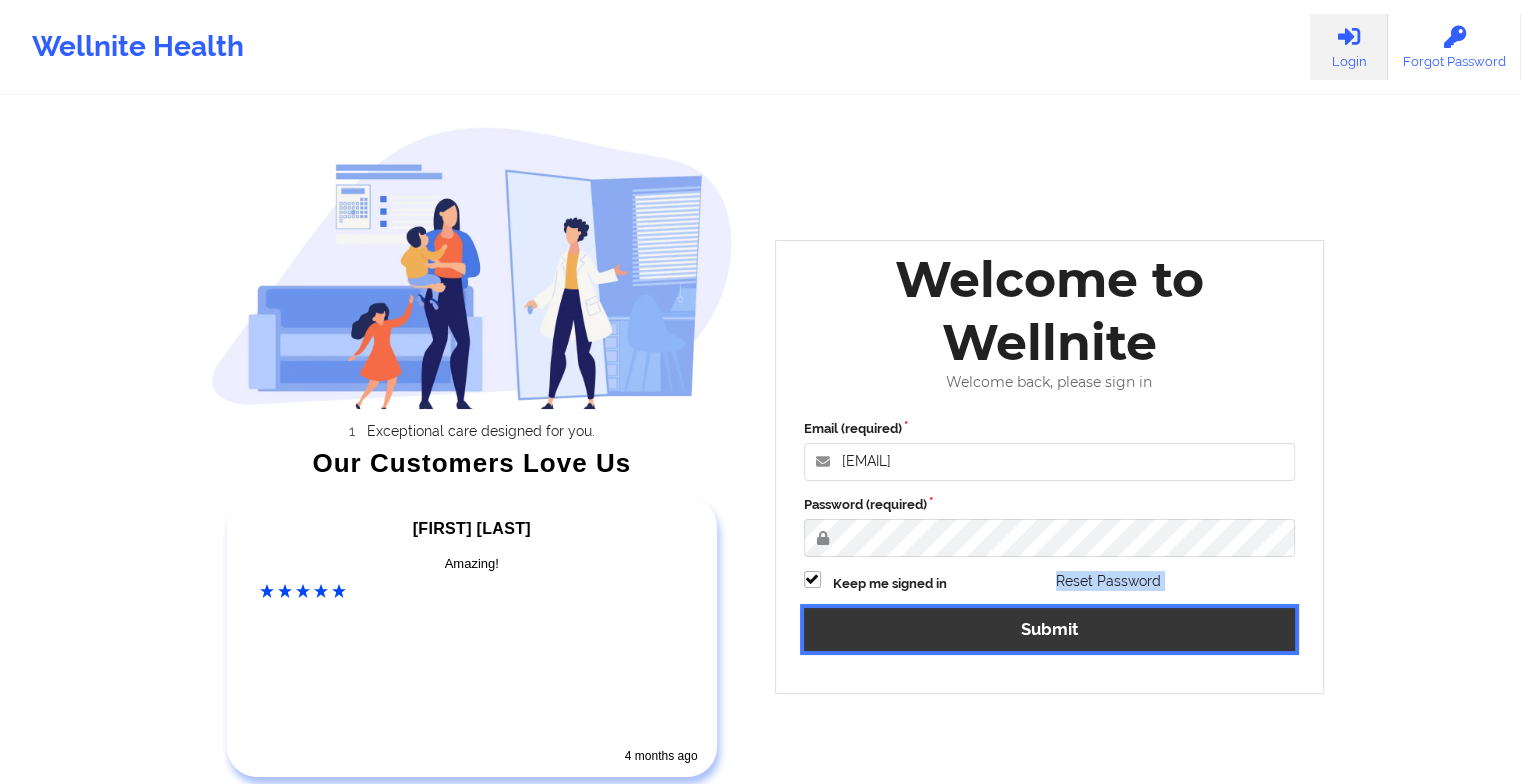 click on "Submit" at bounding box center (1050, 629) 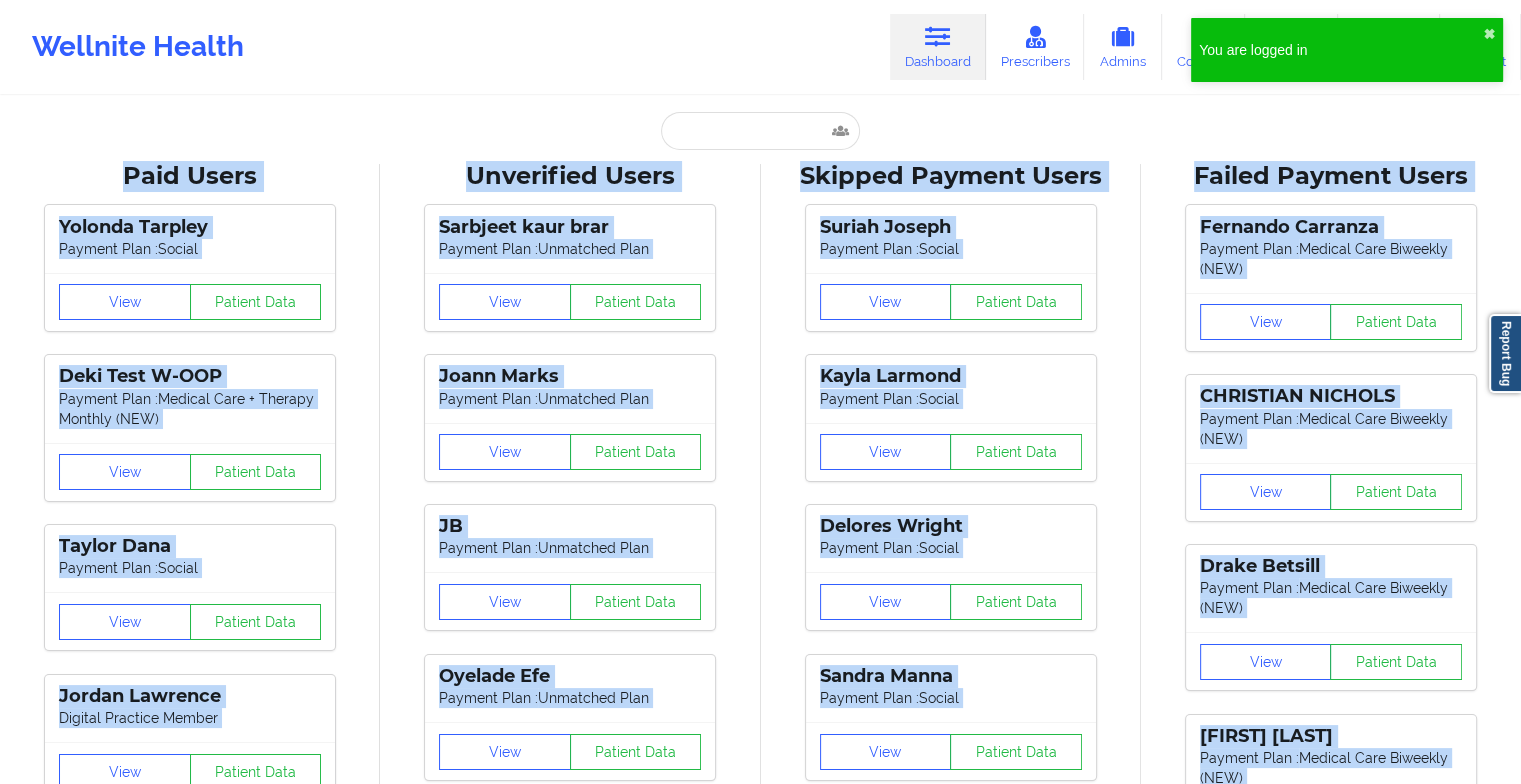click on "Unverified Users" at bounding box center [570, 176] 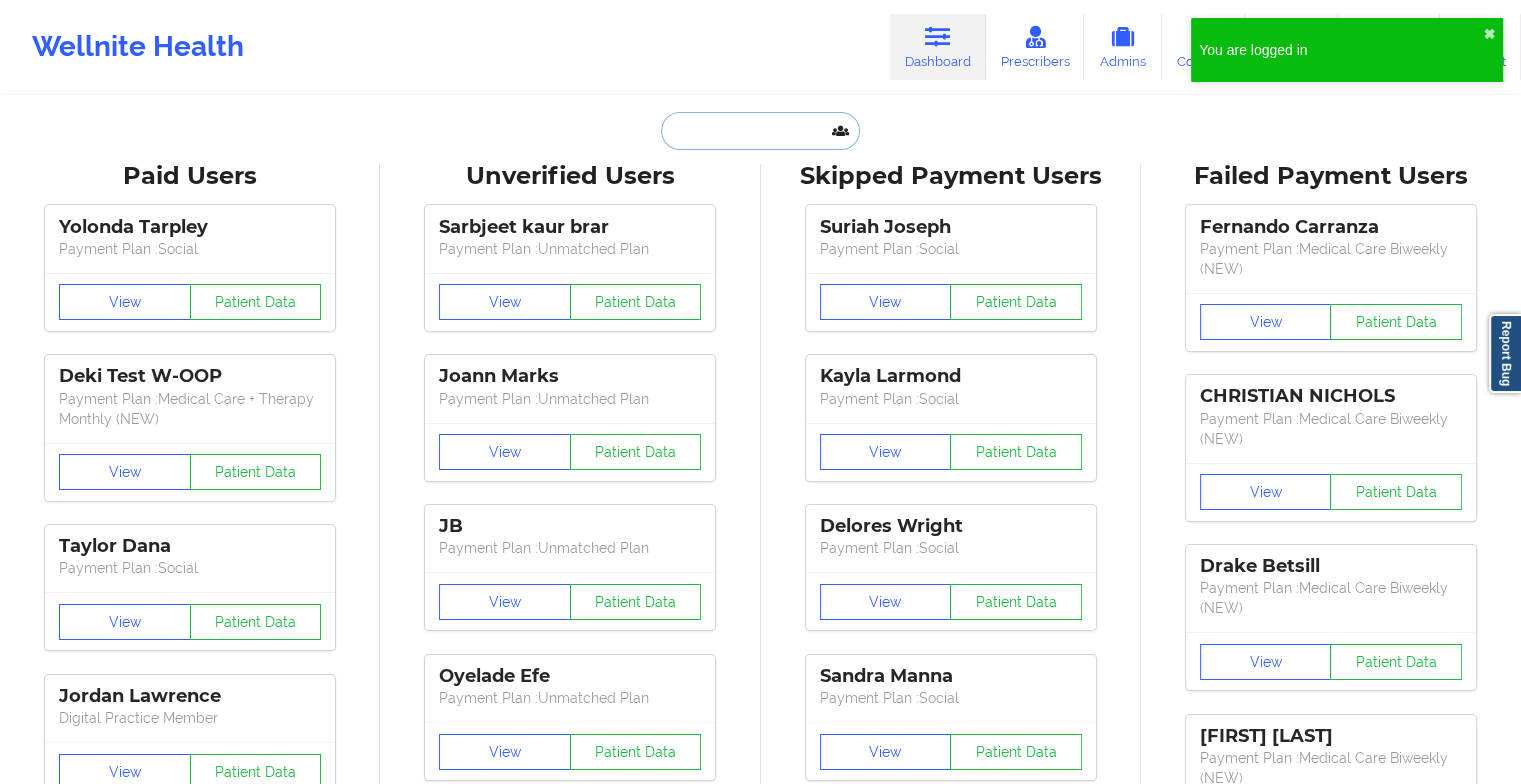 click at bounding box center (760, 131) 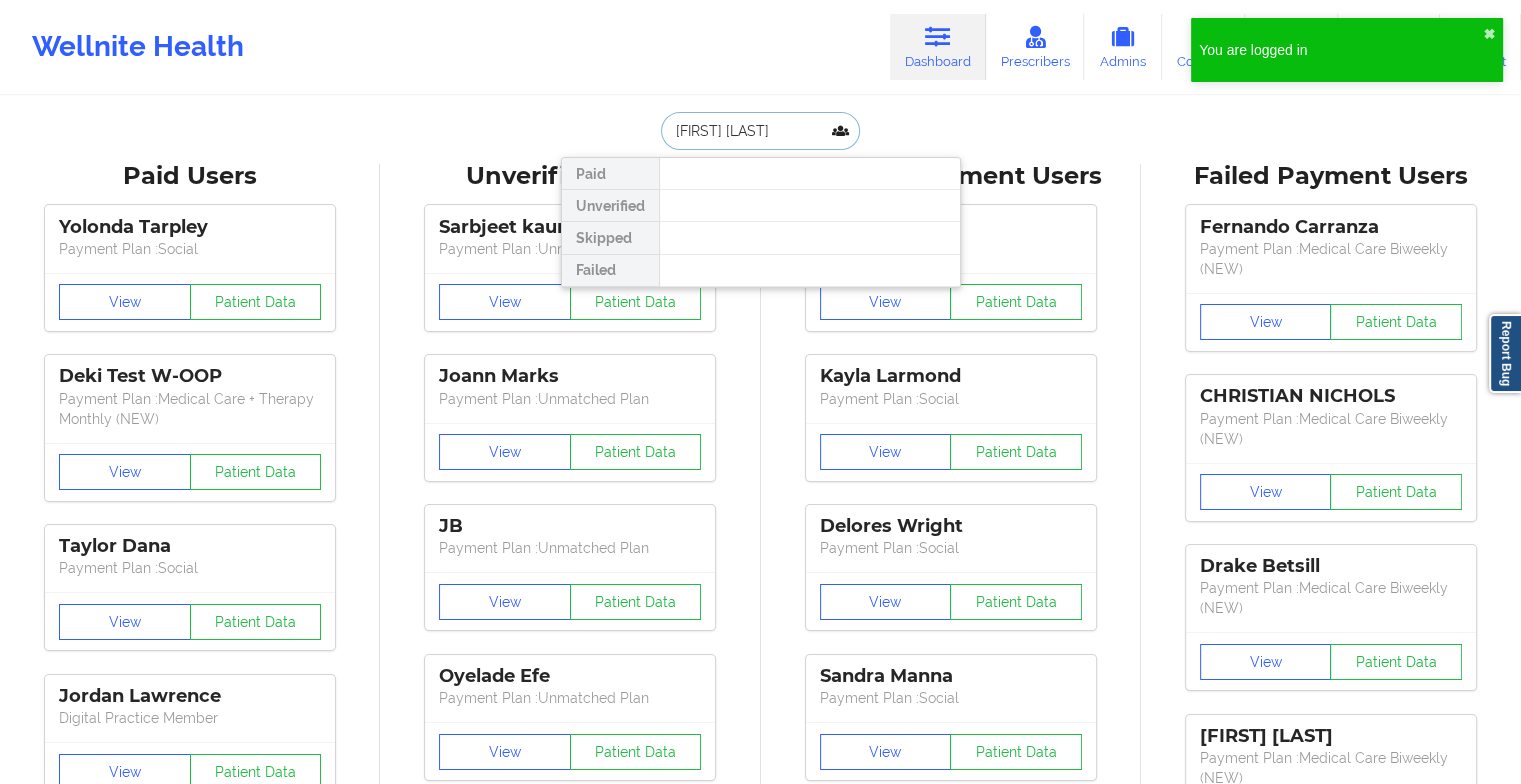 type on "[FIRST] [LAST]" 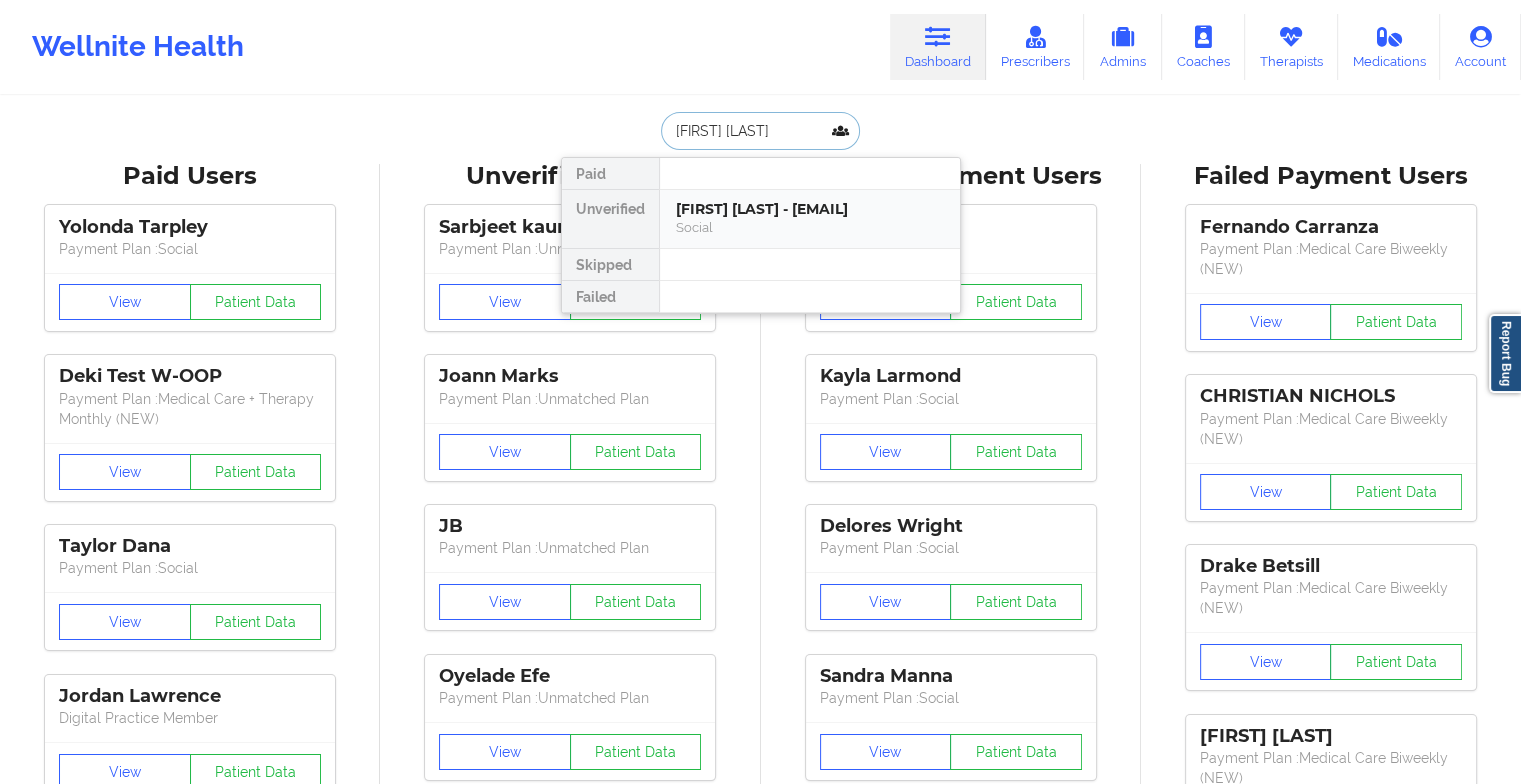 click on "[FIRST] [LAST] - [EMAIL]" at bounding box center (810, 209) 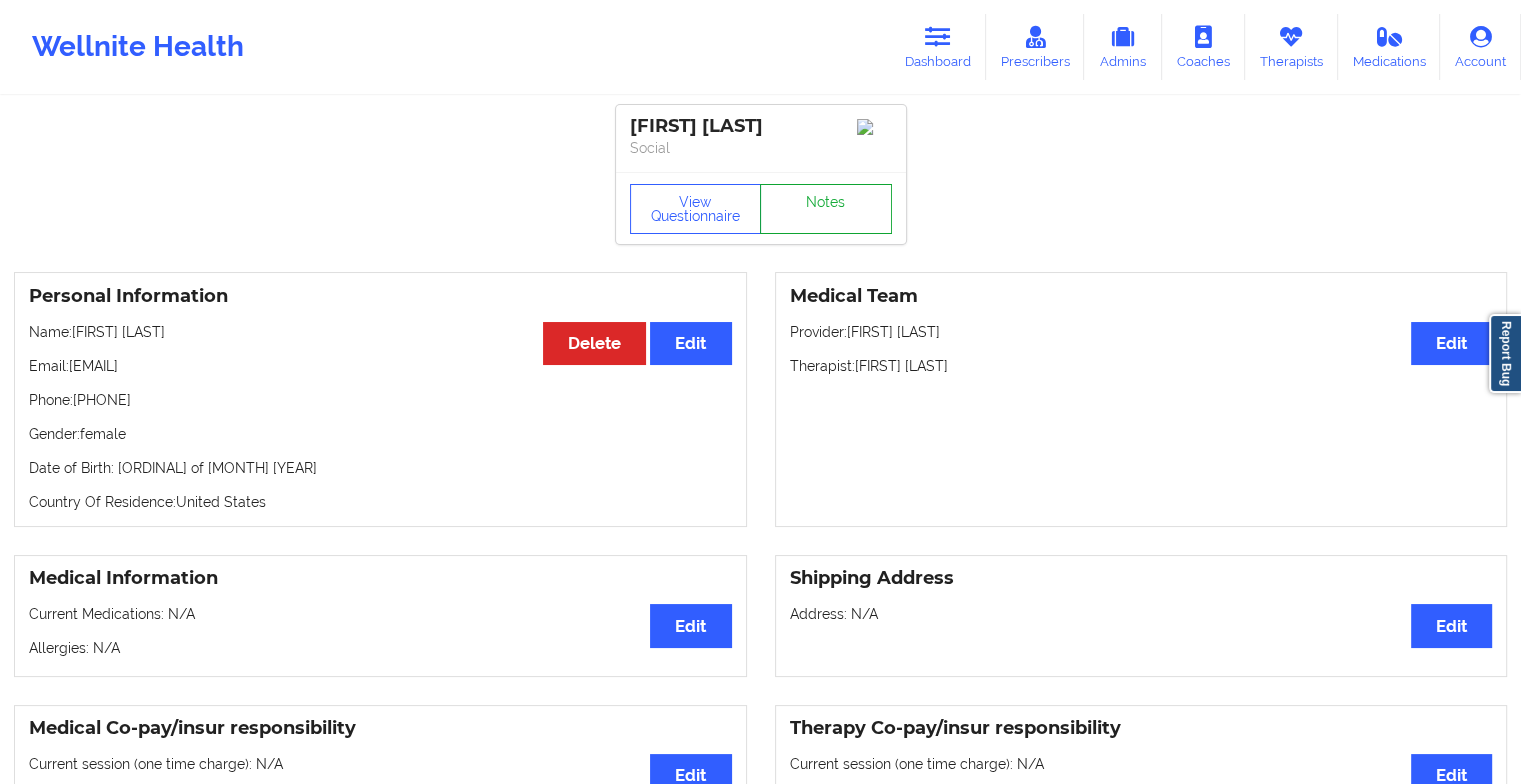 click on "Notes" at bounding box center [826, 209] 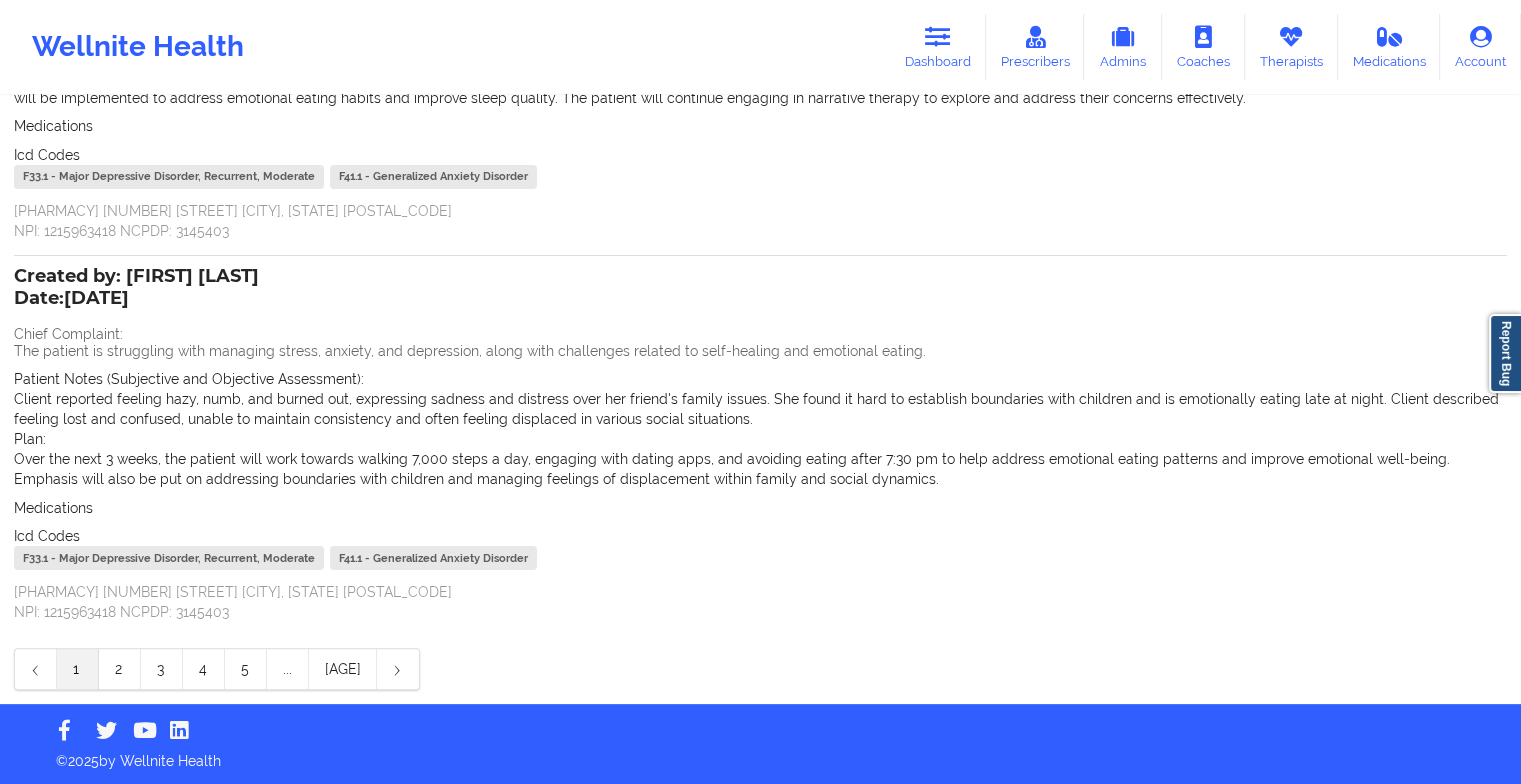 scroll, scrollTop: 0, scrollLeft: 0, axis: both 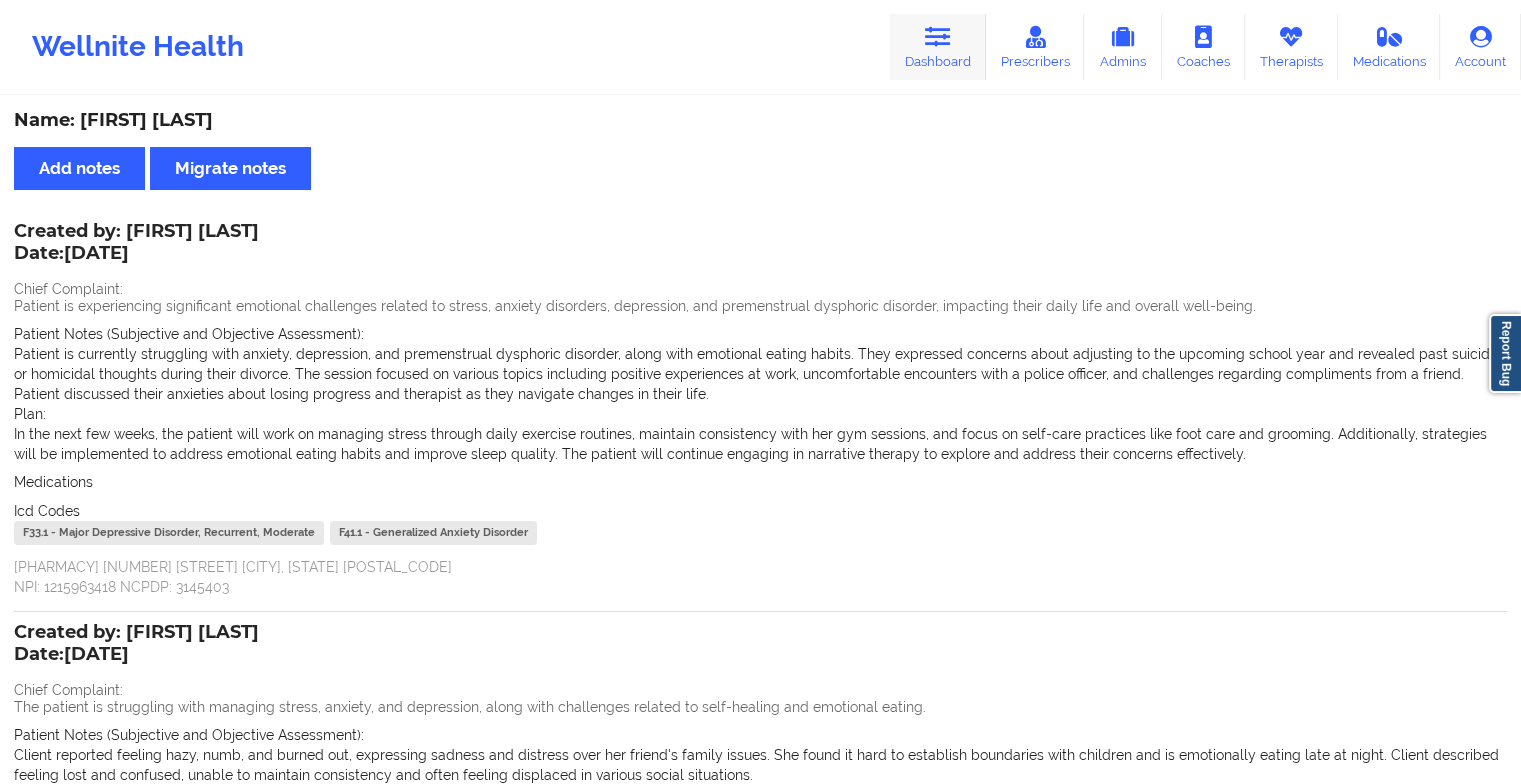 click on "Dashboard" at bounding box center [938, 47] 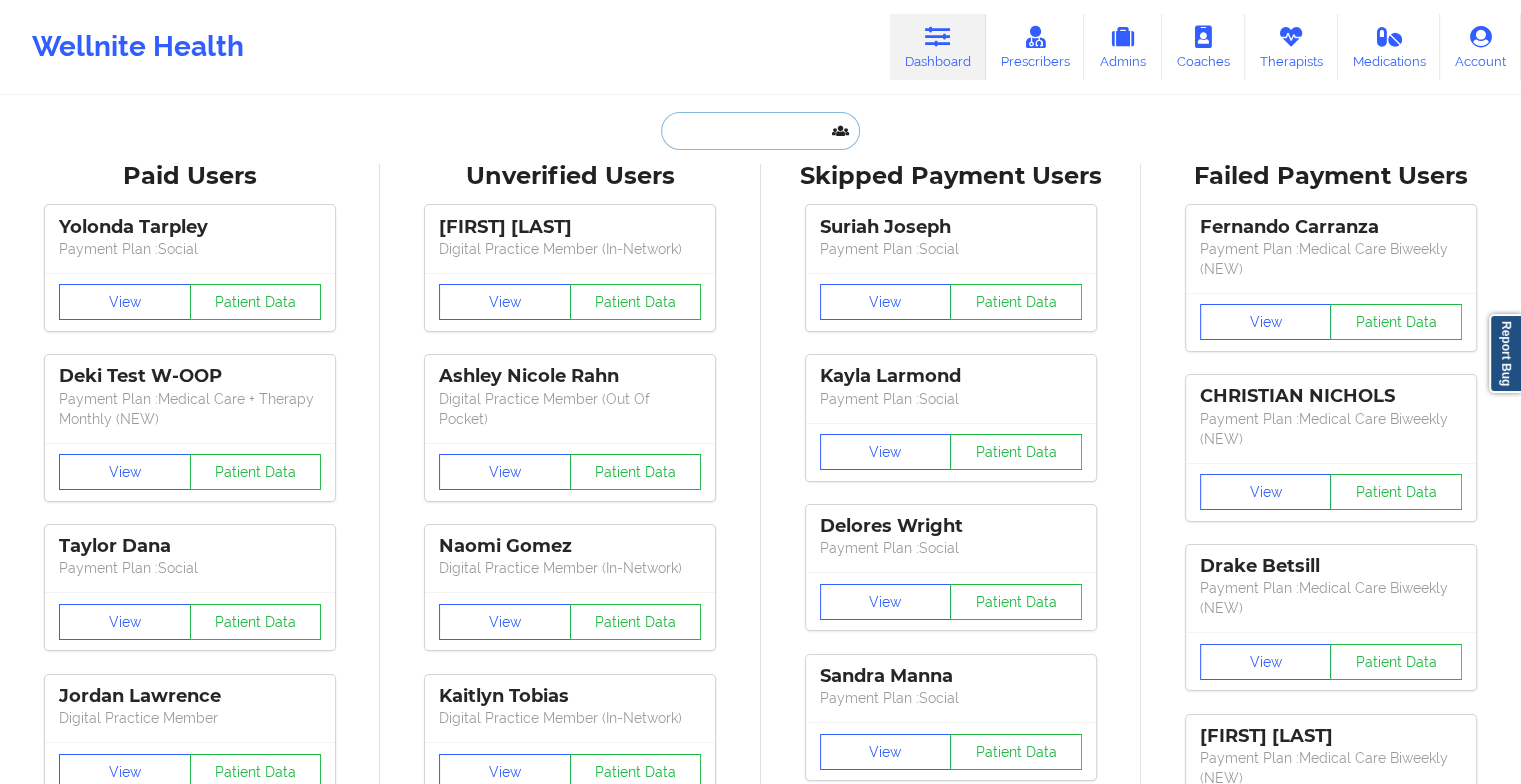 click at bounding box center [760, 131] 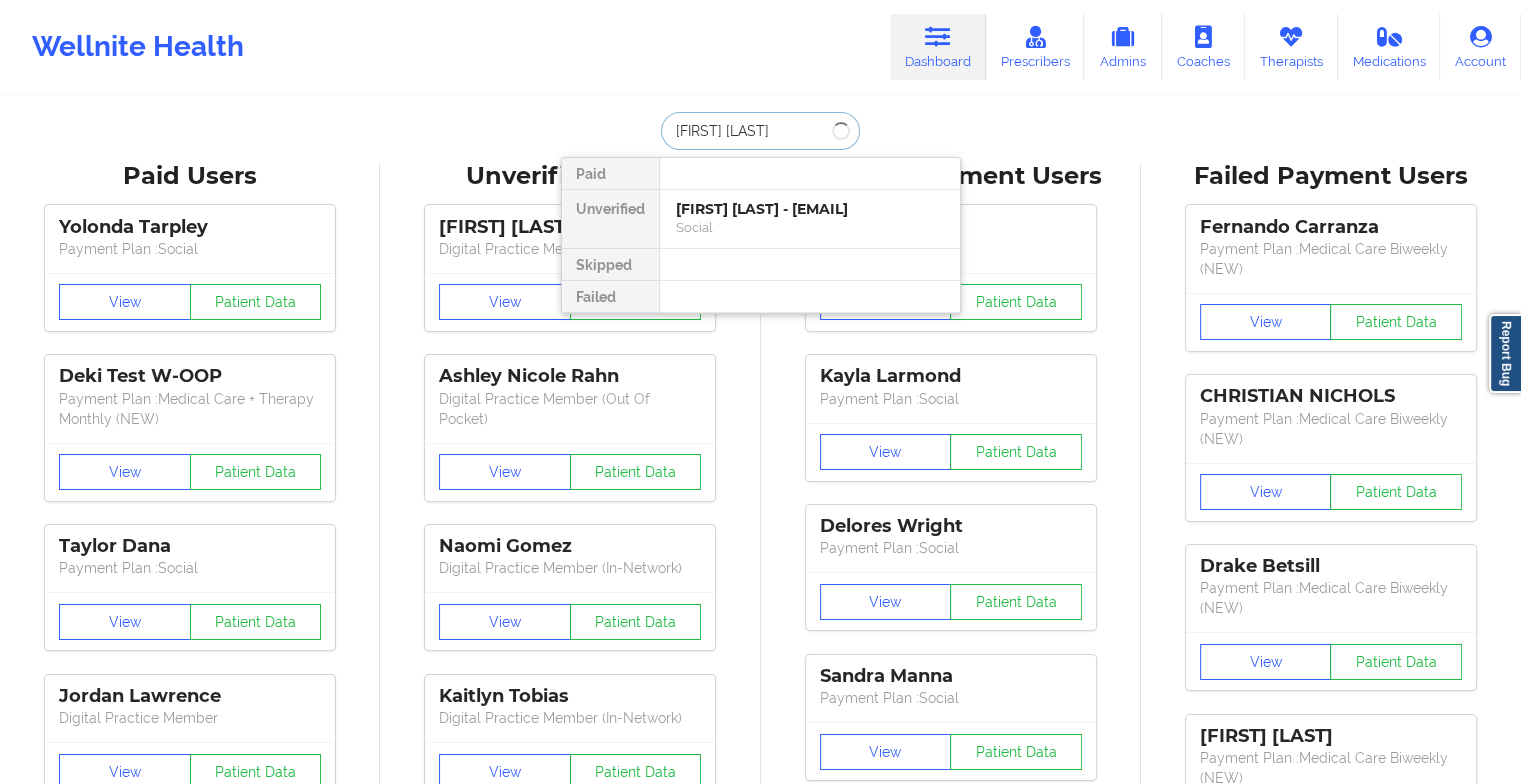 type on "[FIRST] [LAST]" 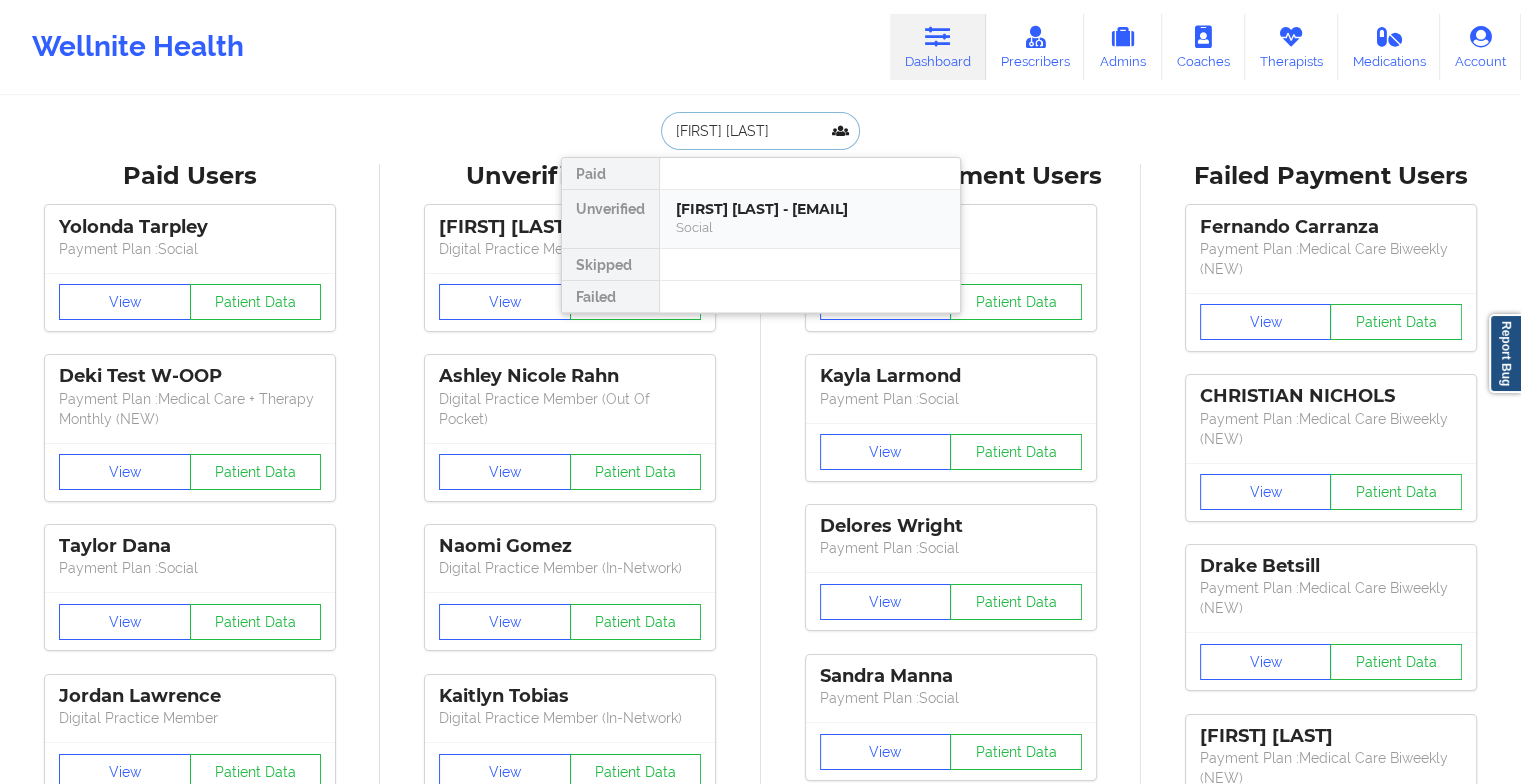 click on "[FIRST] [LAST] - [EMAIL]" at bounding box center (810, 209) 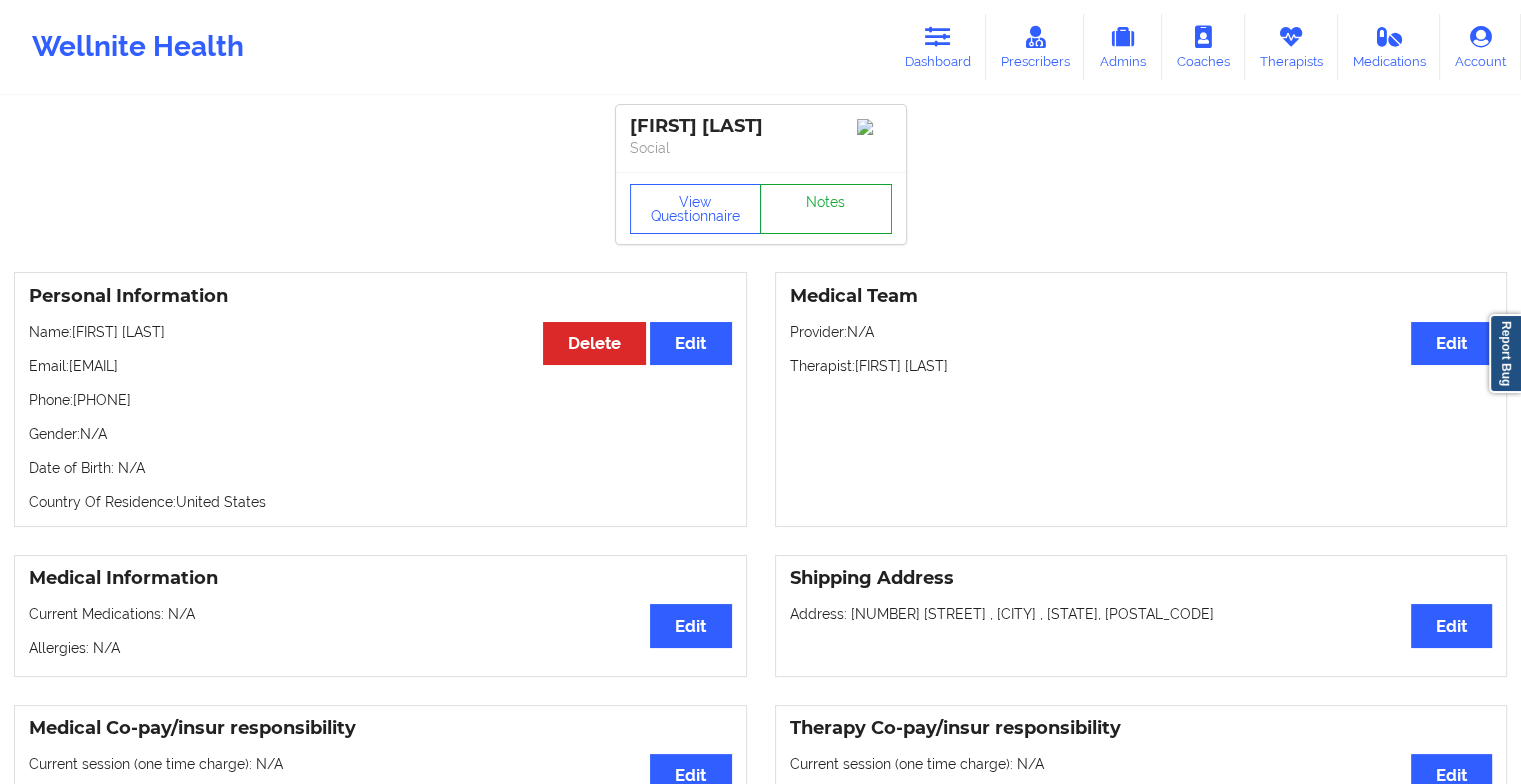 click on "Notes" at bounding box center (826, 209) 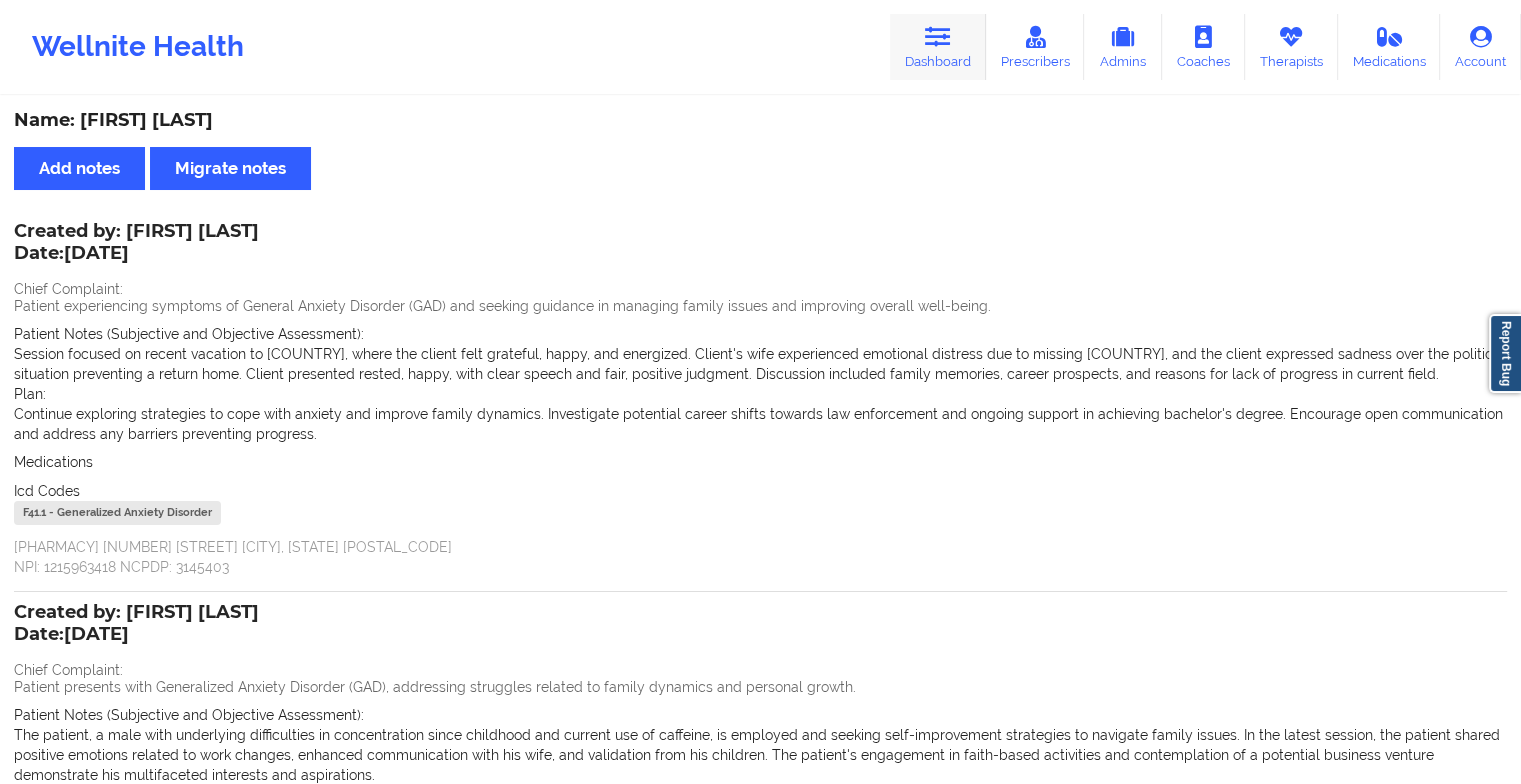 click on "Dashboard" at bounding box center (938, 47) 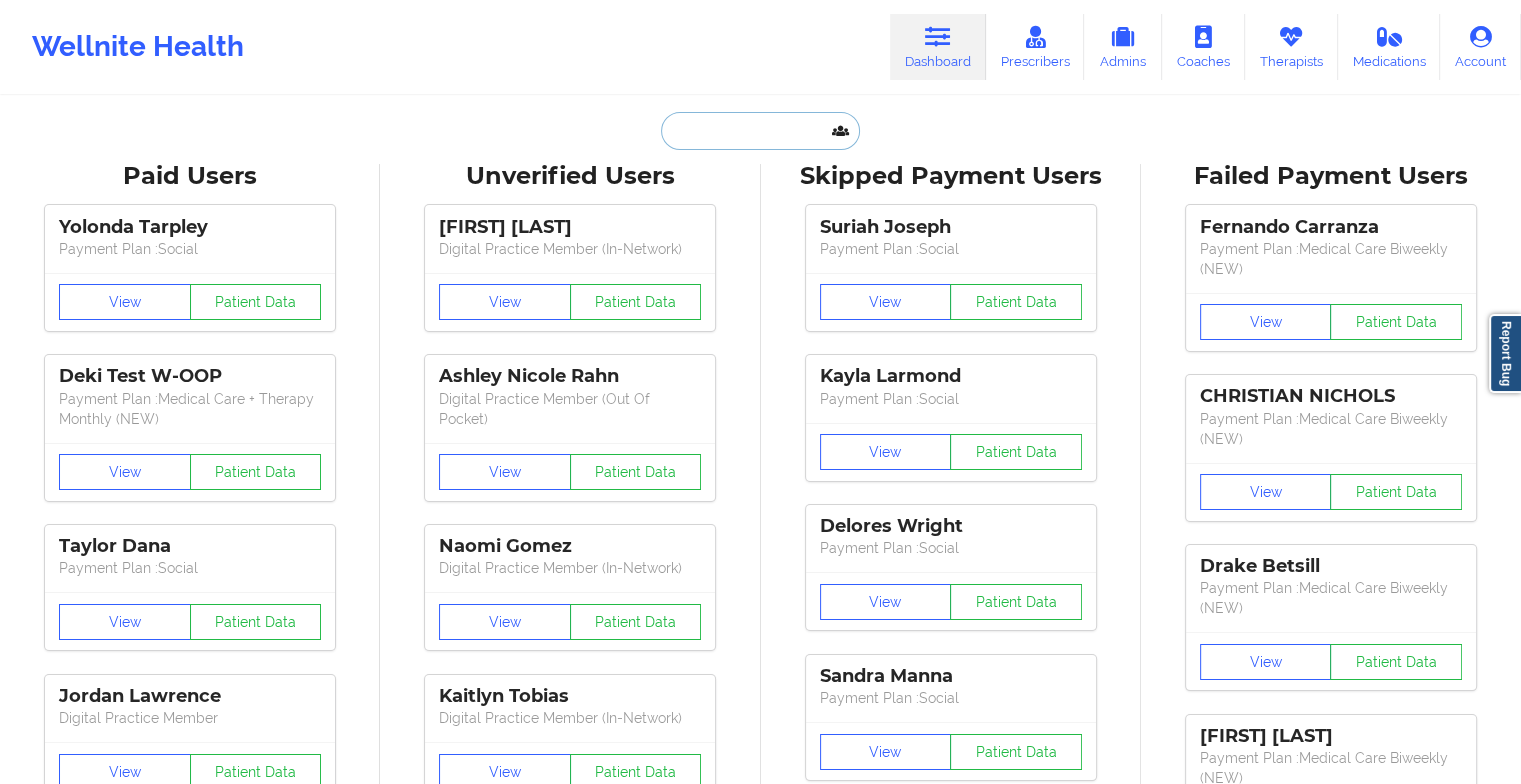 click at bounding box center [760, 131] 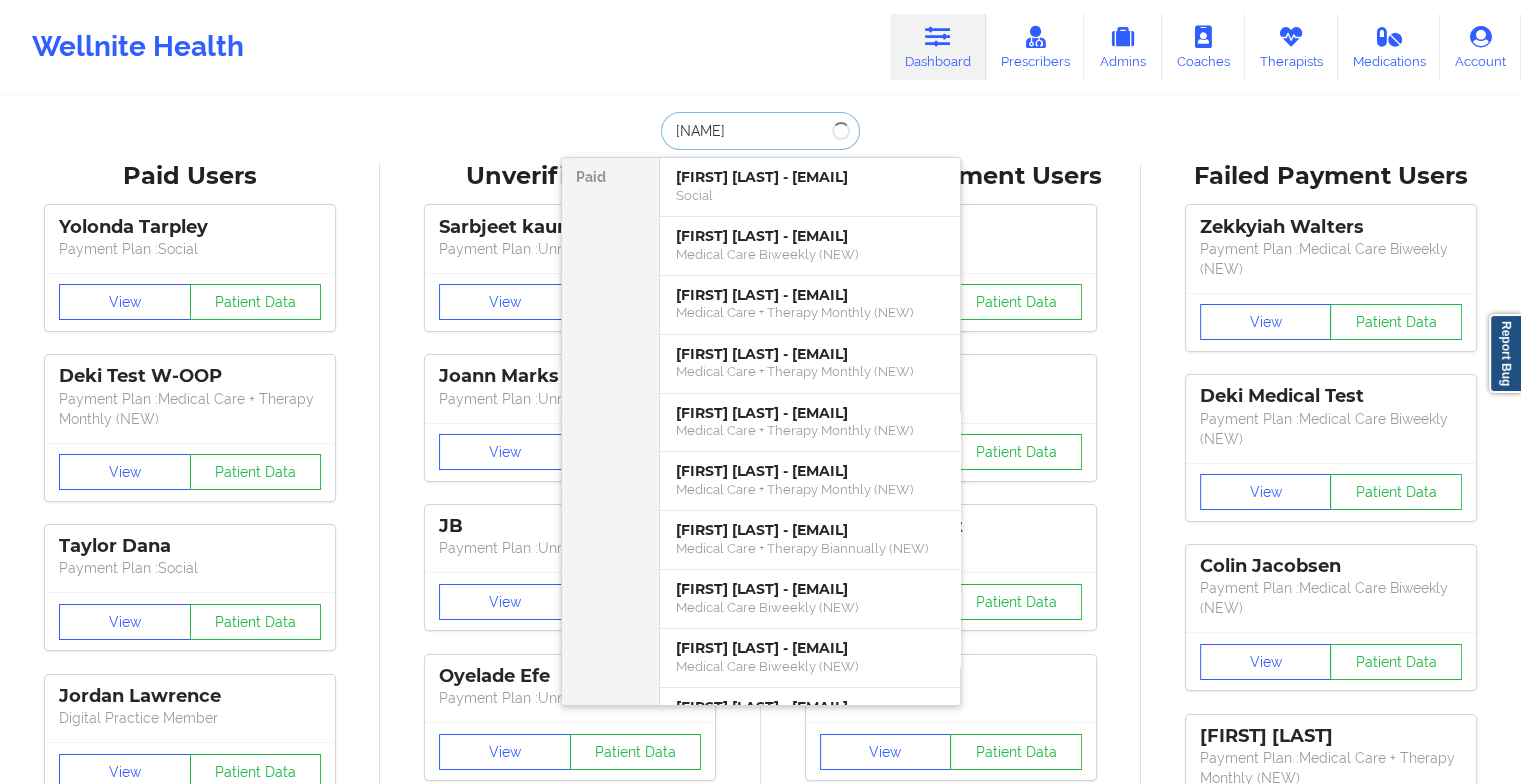 type on "[NAME]" 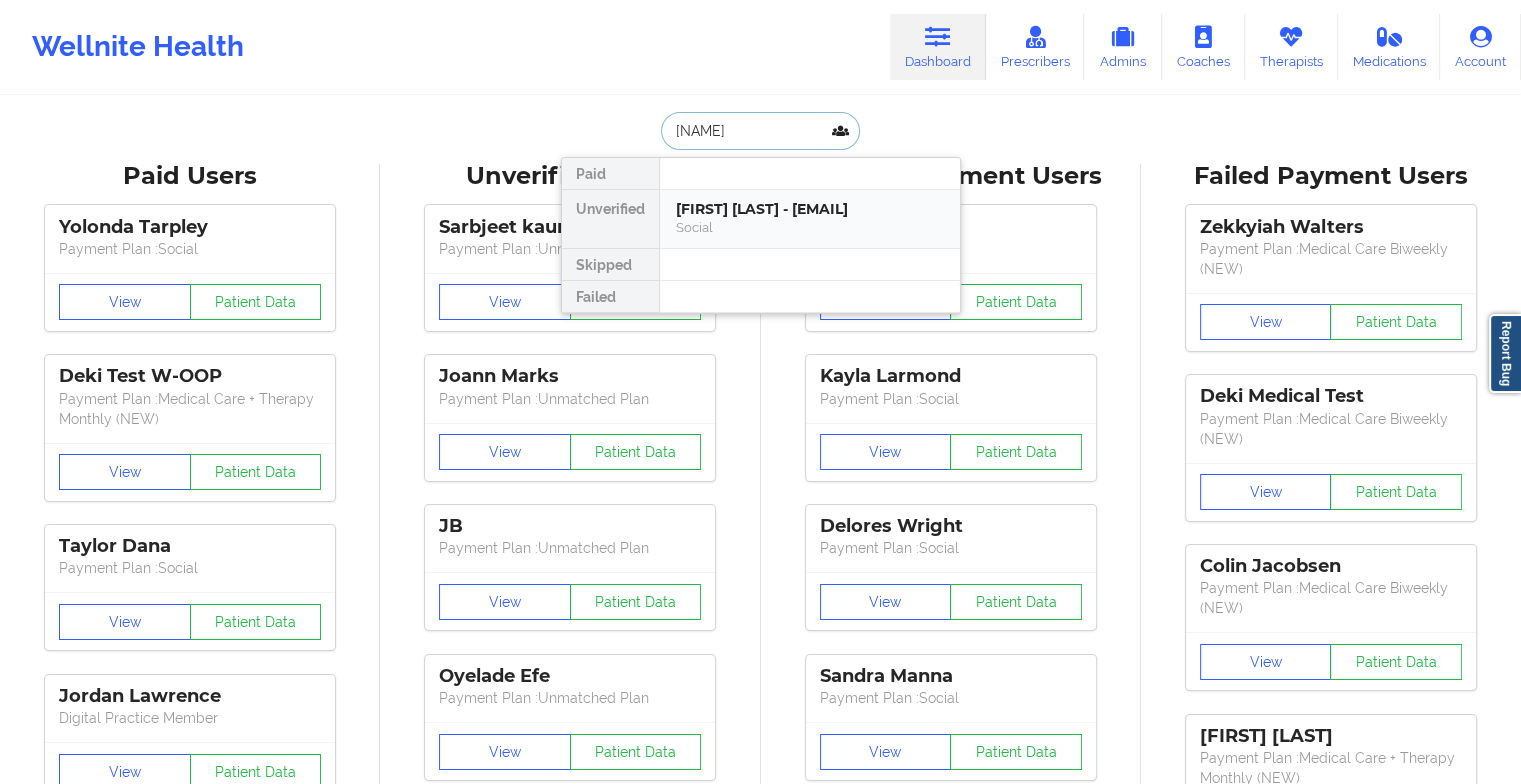 click on "[FIRST] [LAST] - [EMAIL]" at bounding box center [810, 209] 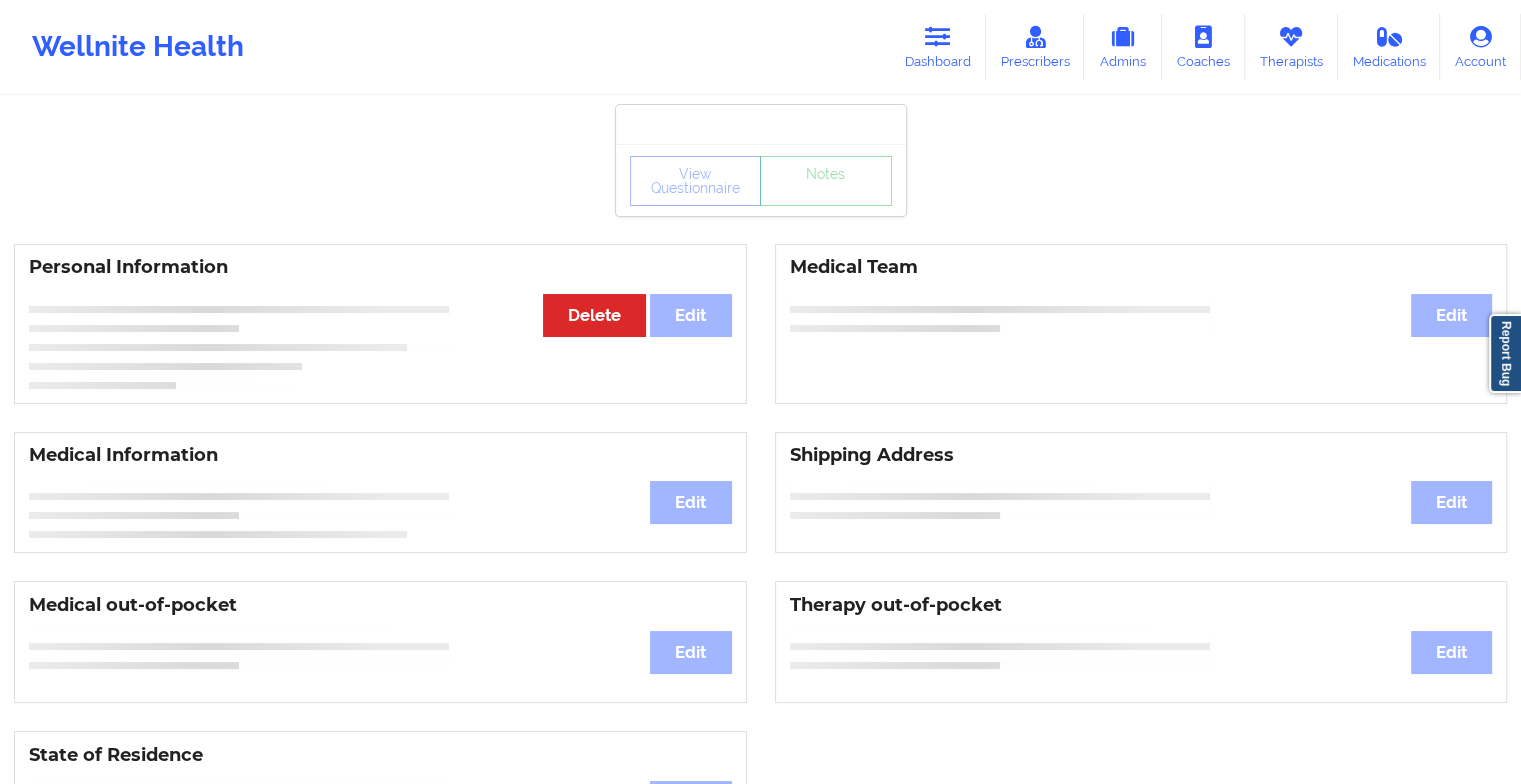 click on "View Questionnaire Notes" at bounding box center [761, 181] 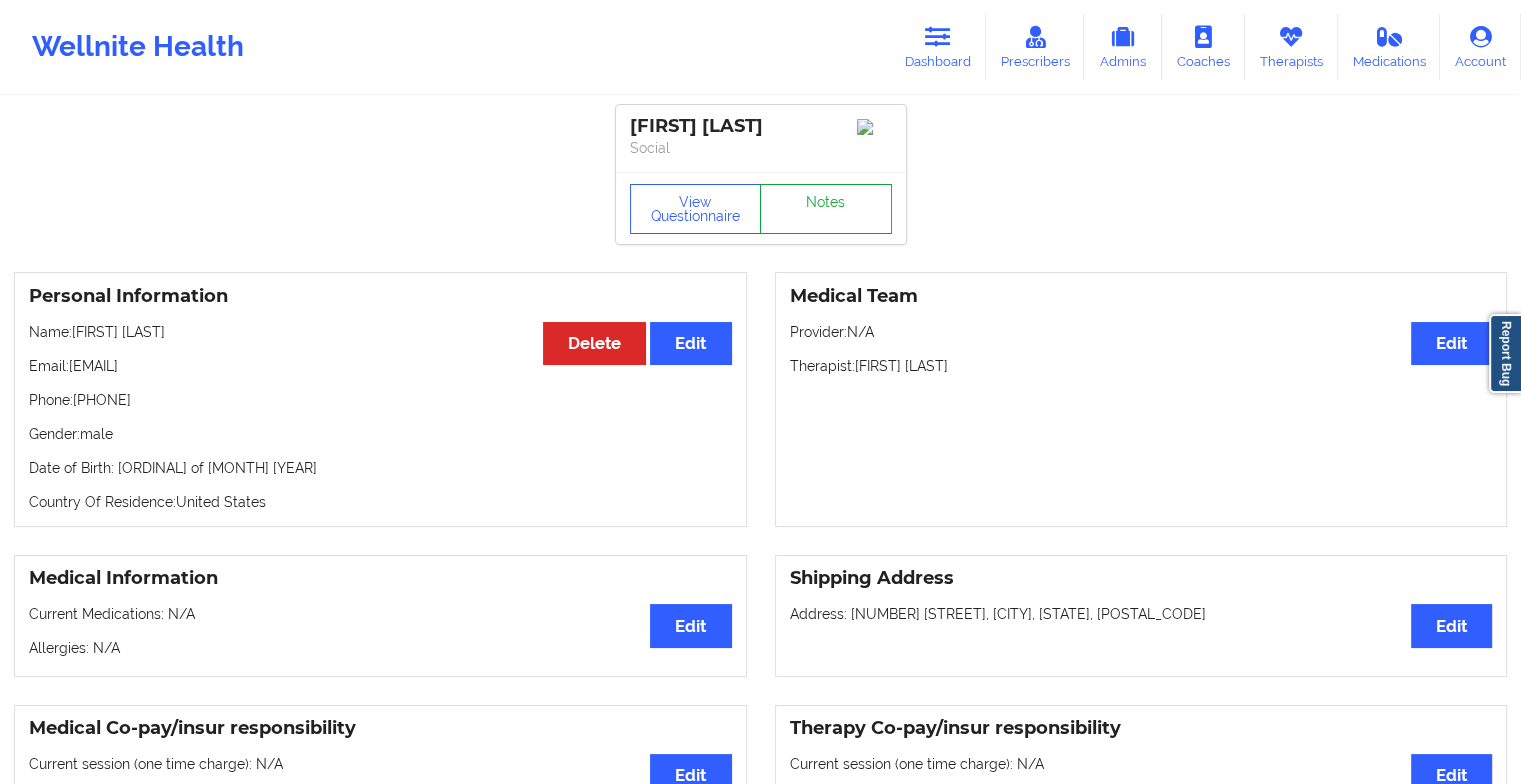click on "Notes" at bounding box center (826, 209) 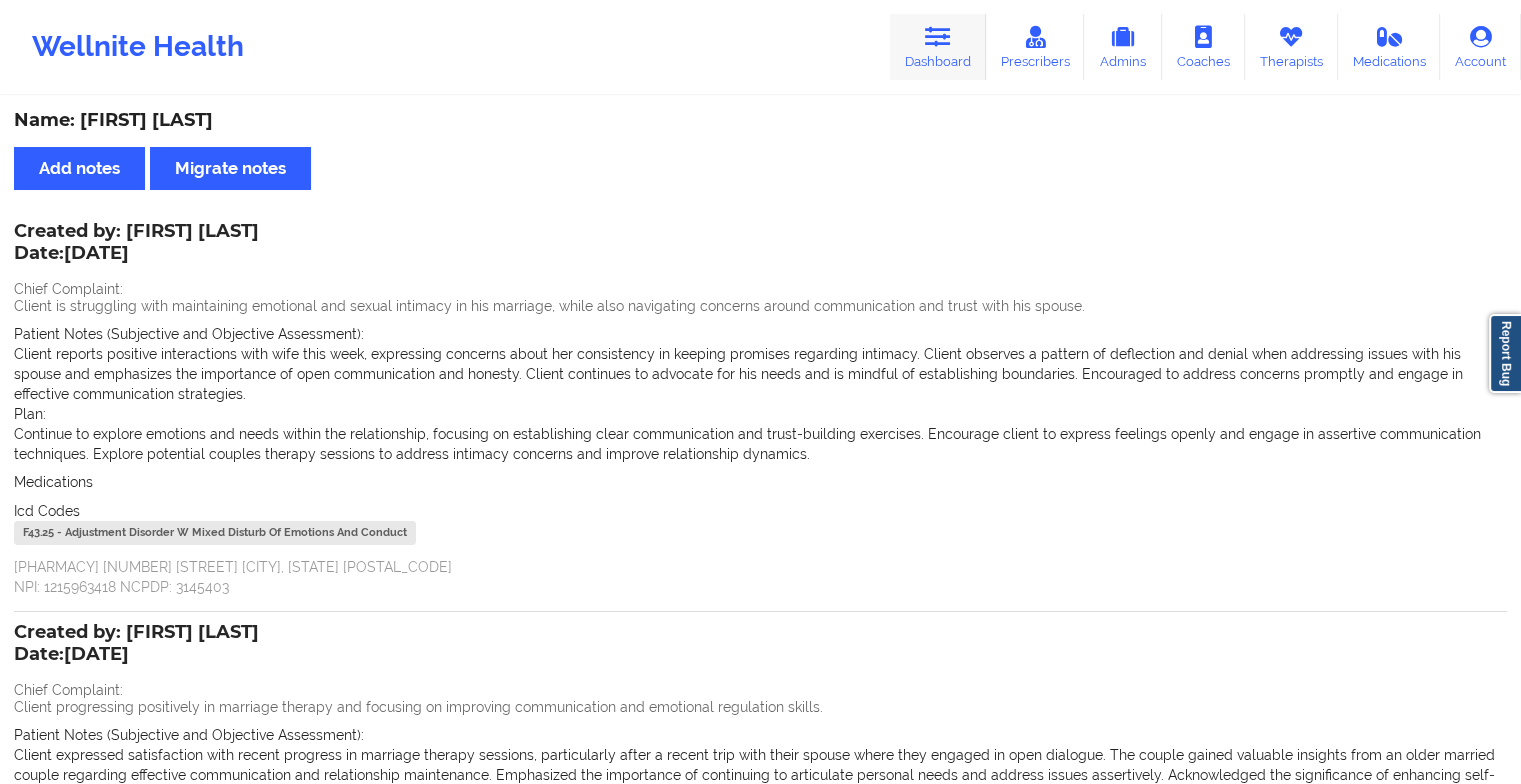 click at bounding box center [938, 37] 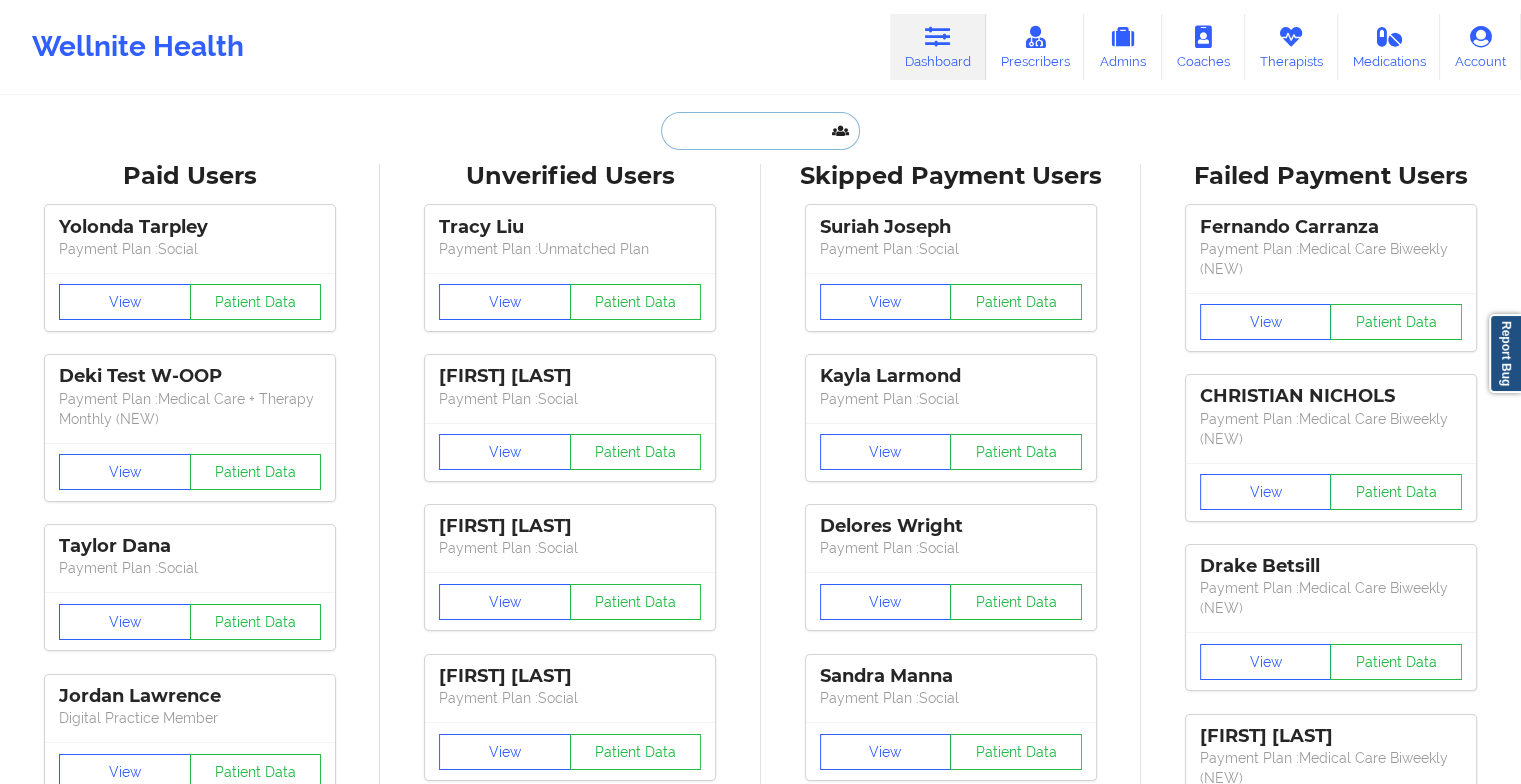 click at bounding box center (760, 131) 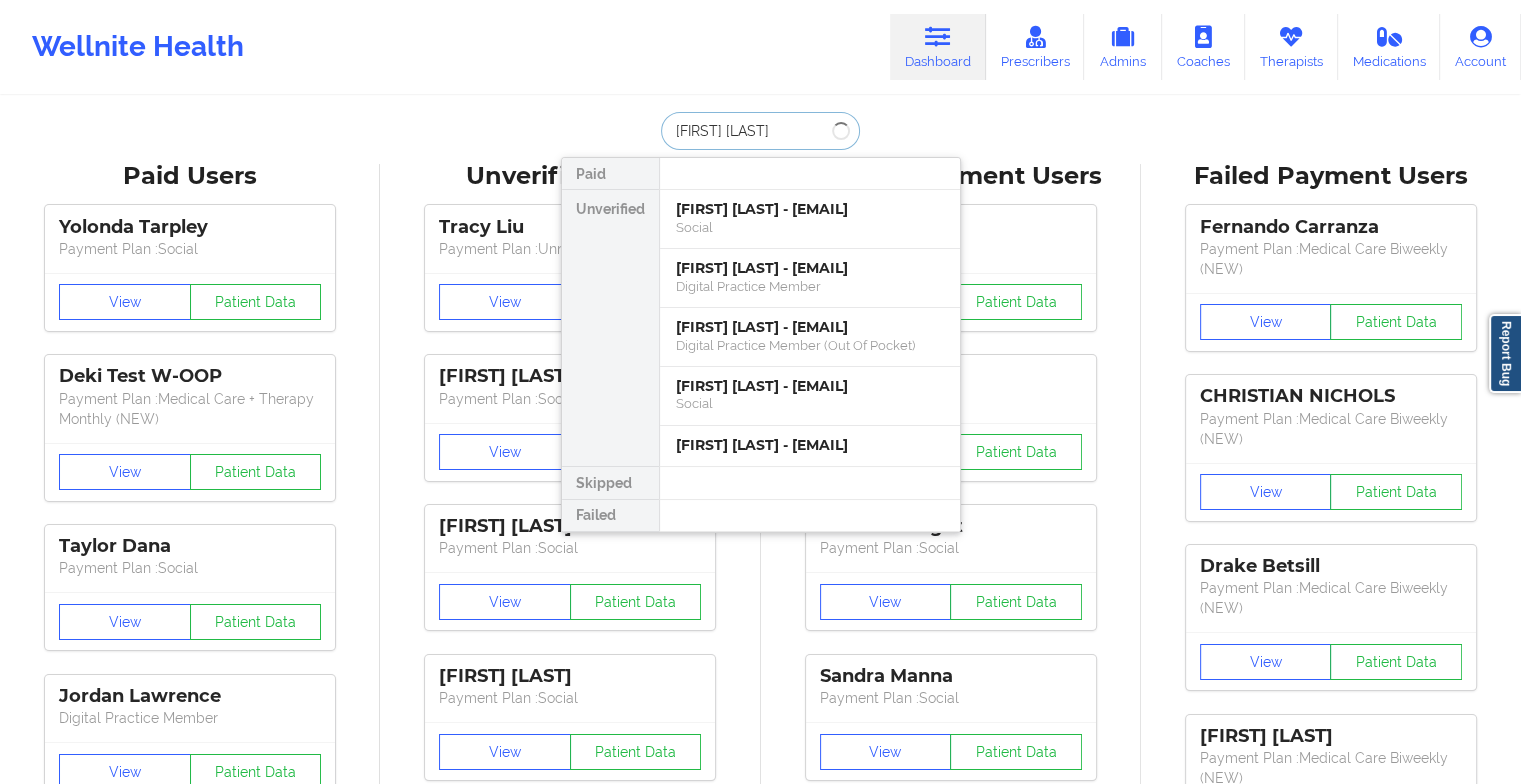 type on "[FIRST] [LAST]" 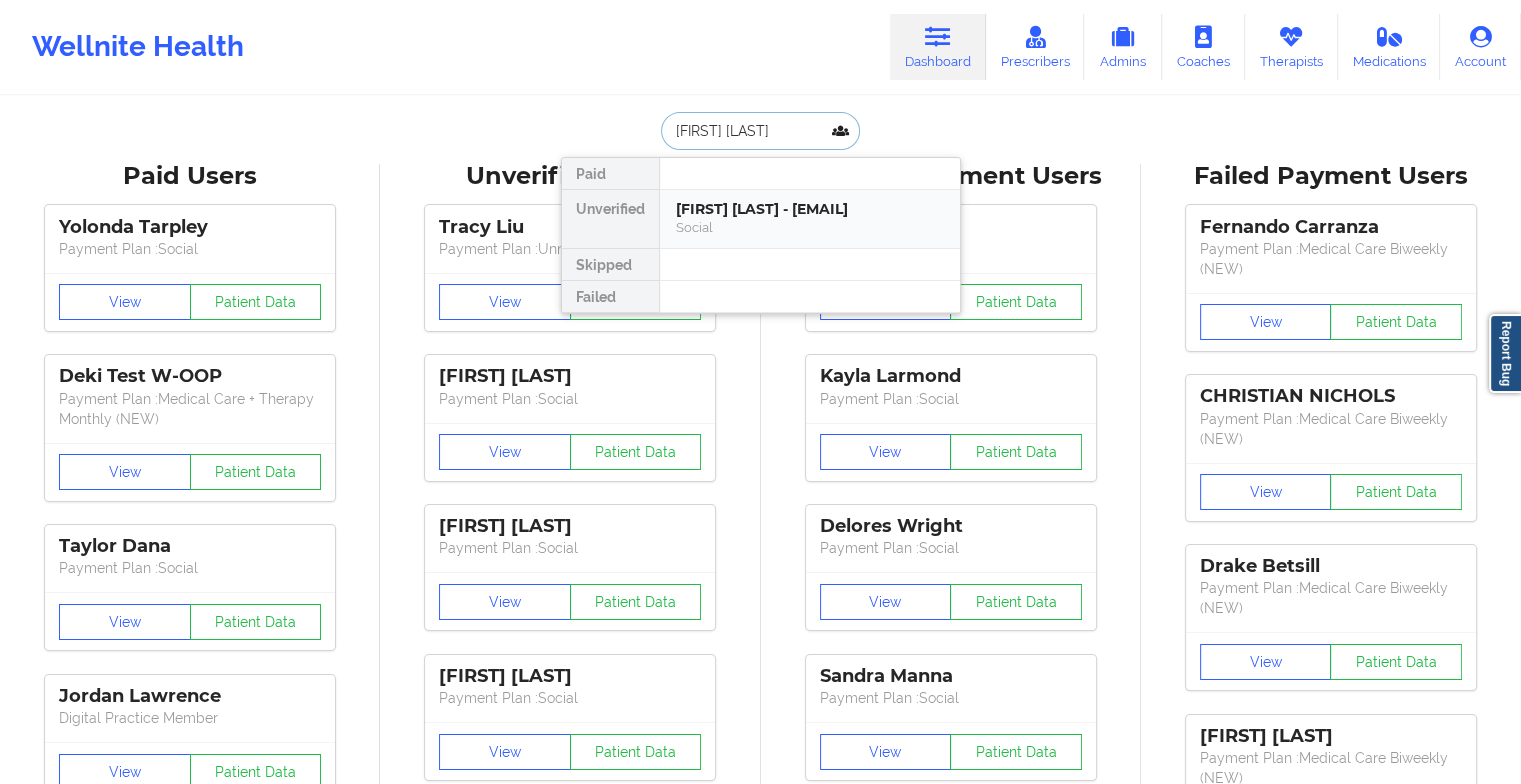 click on "[FIRST] [LAST] - [EMAIL] Social" at bounding box center [810, 219] 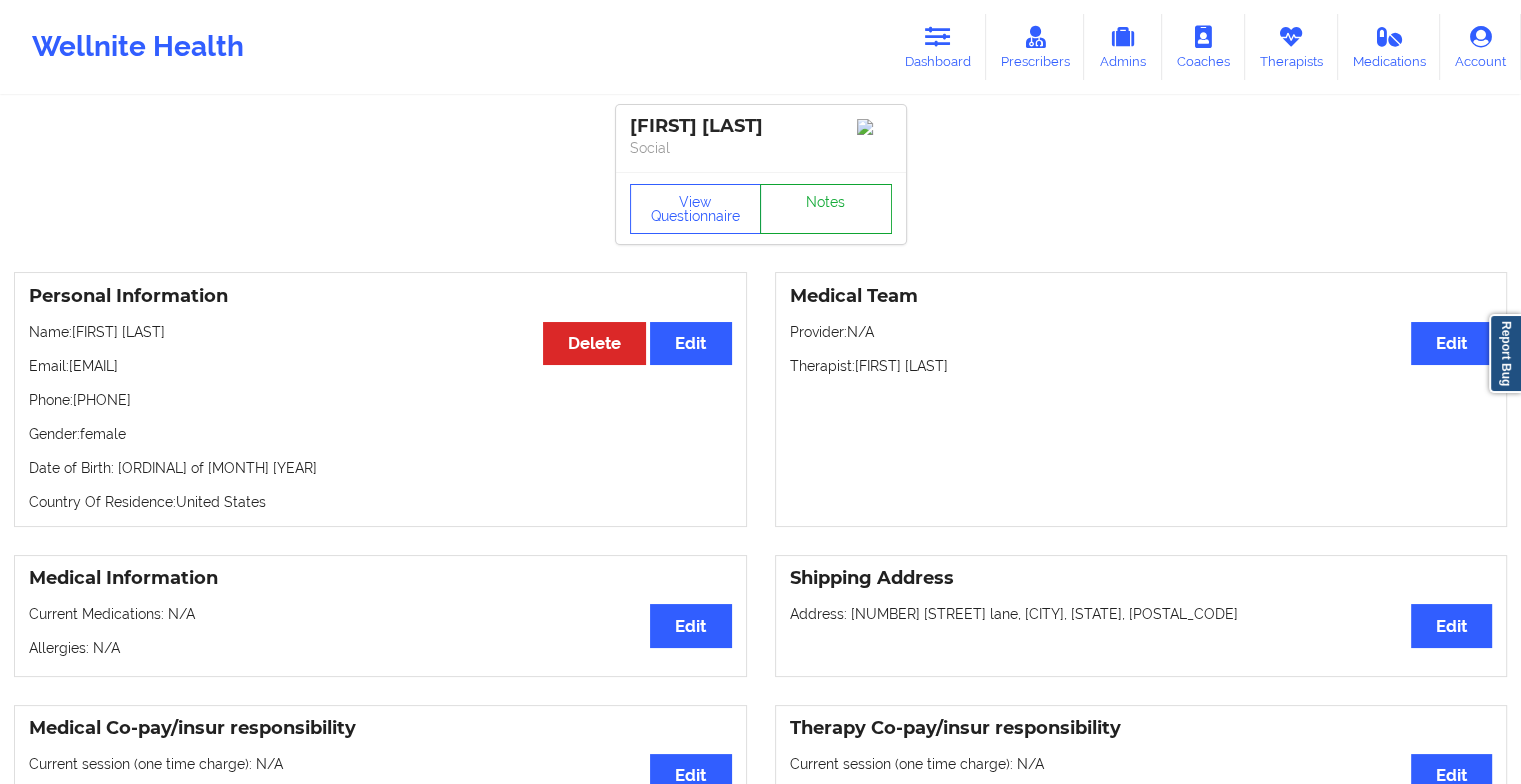 click on "Notes" at bounding box center [826, 209] 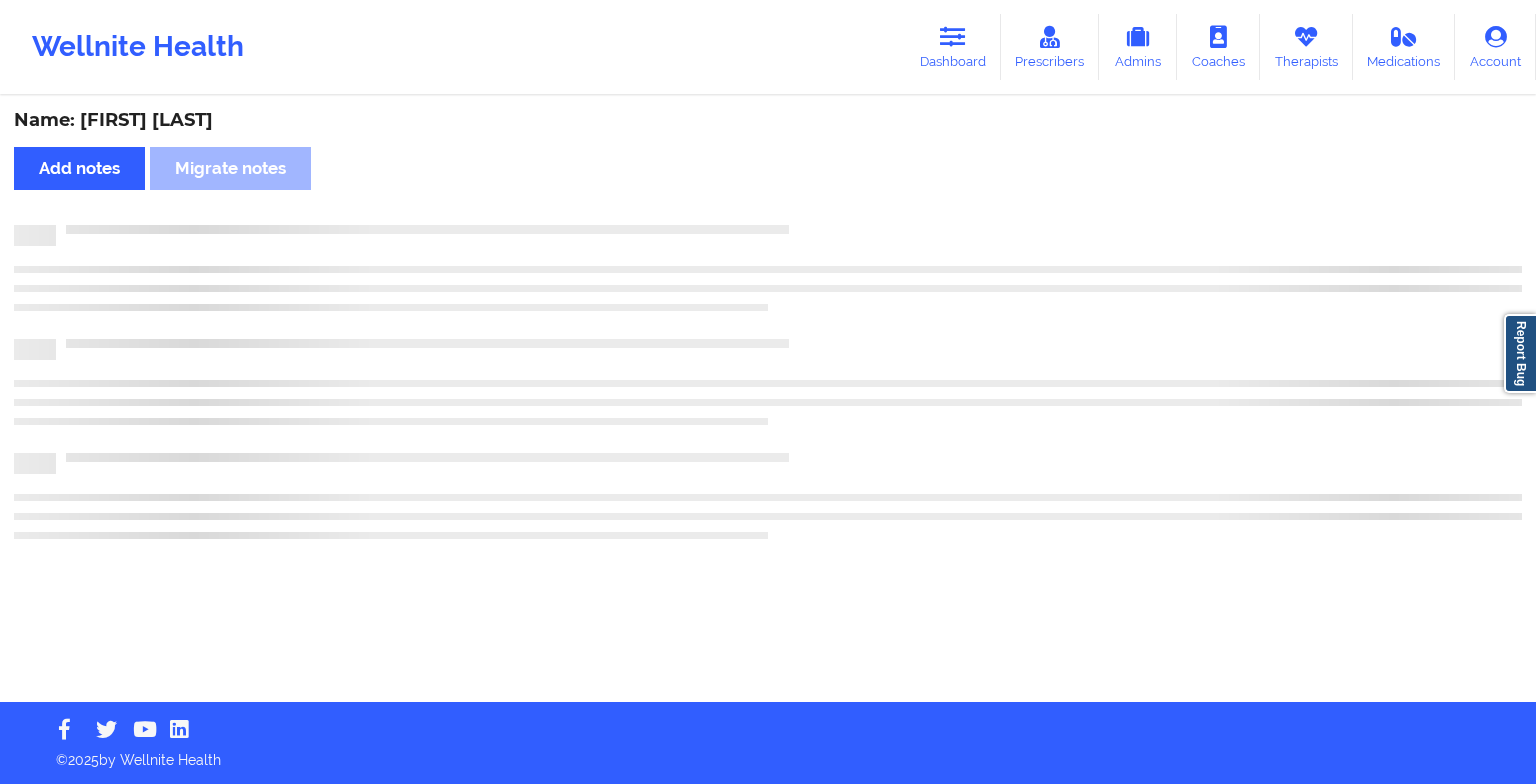 click at bounding box center [768, 235] 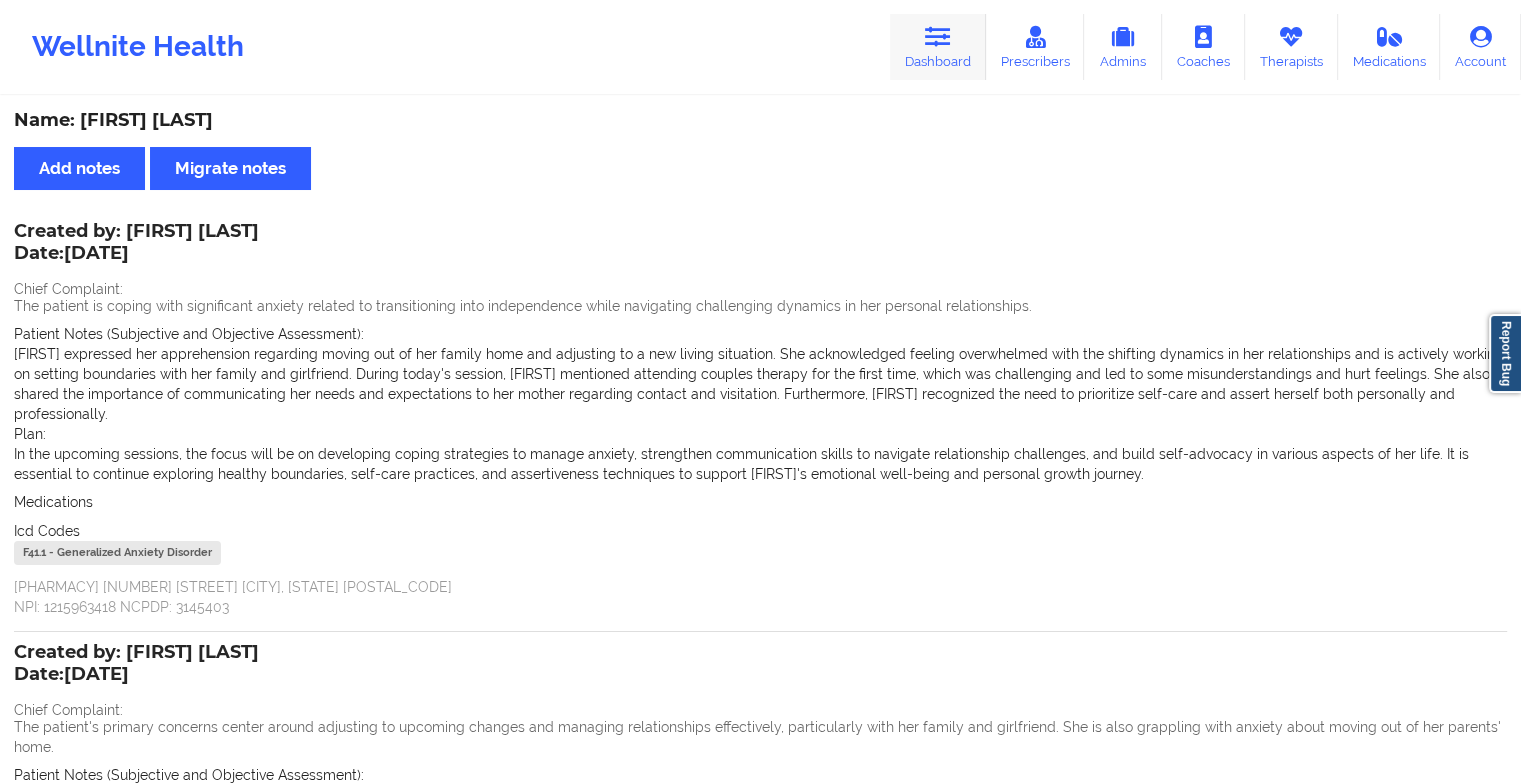 click on "Dashboard" at bounding box center (938, 47) 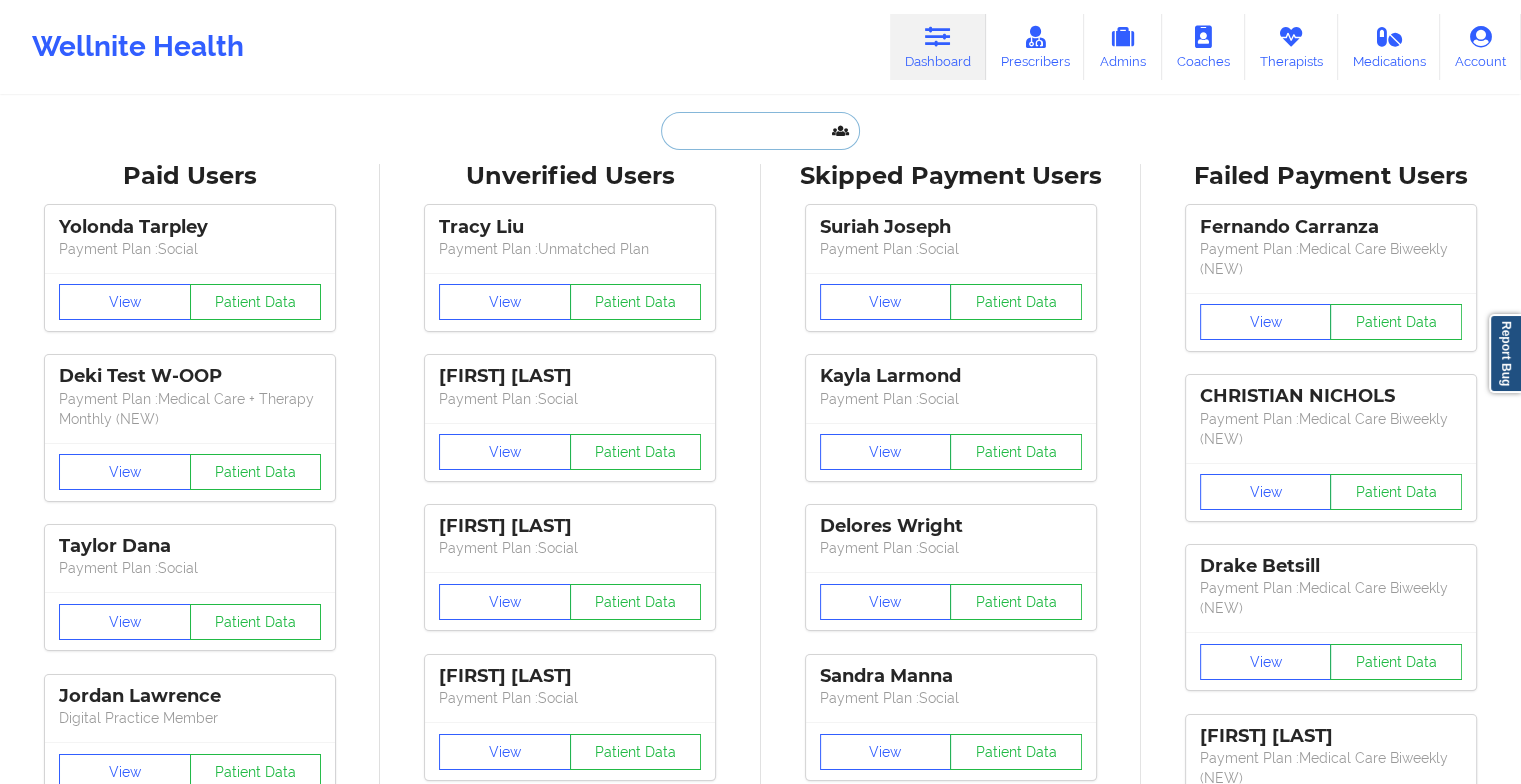 click at bounding box center (760, 131) 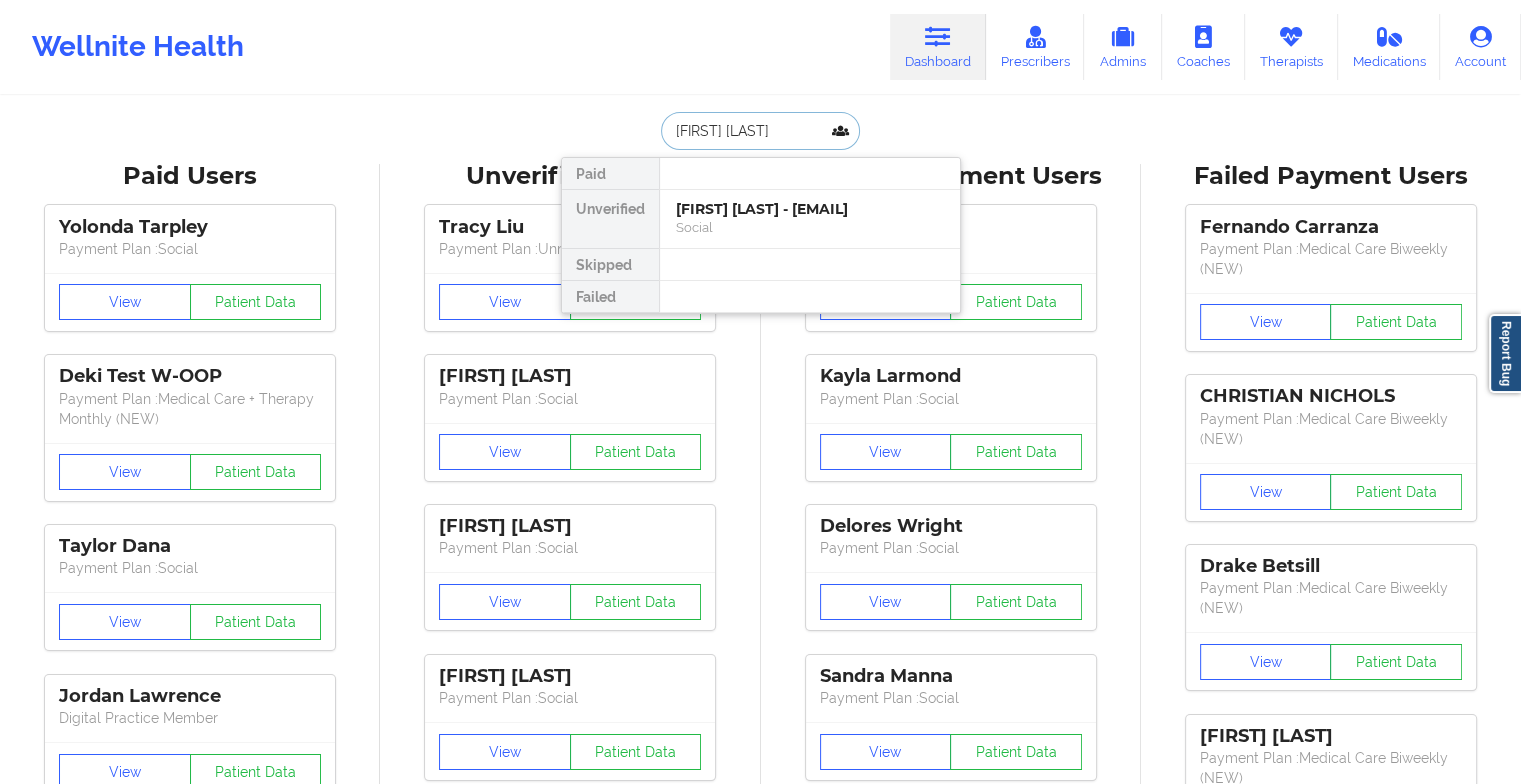 type on "[NAME]" 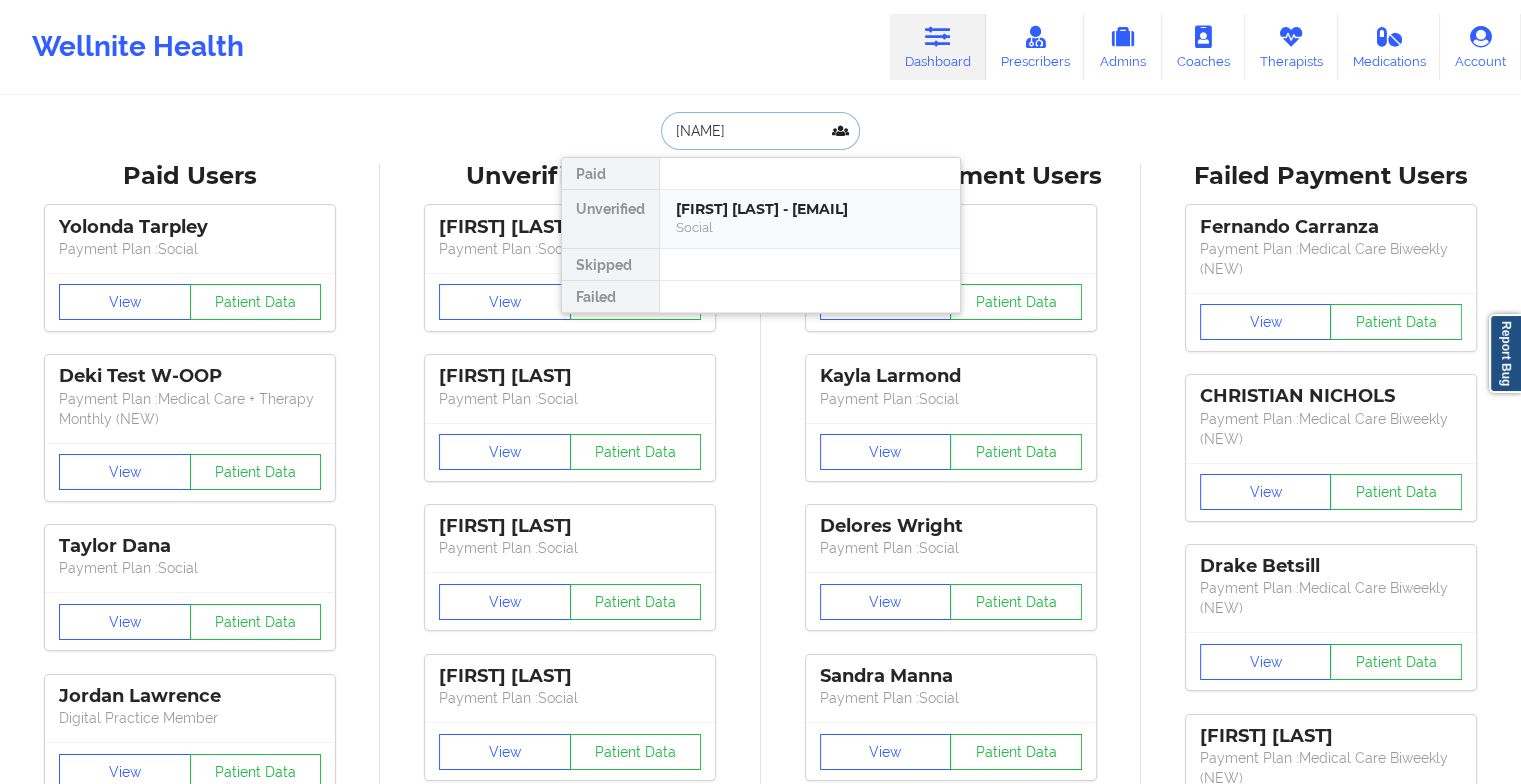 click on "[FIRST] [LAST] - [EMAIL]" at bounding box center [810, 209] 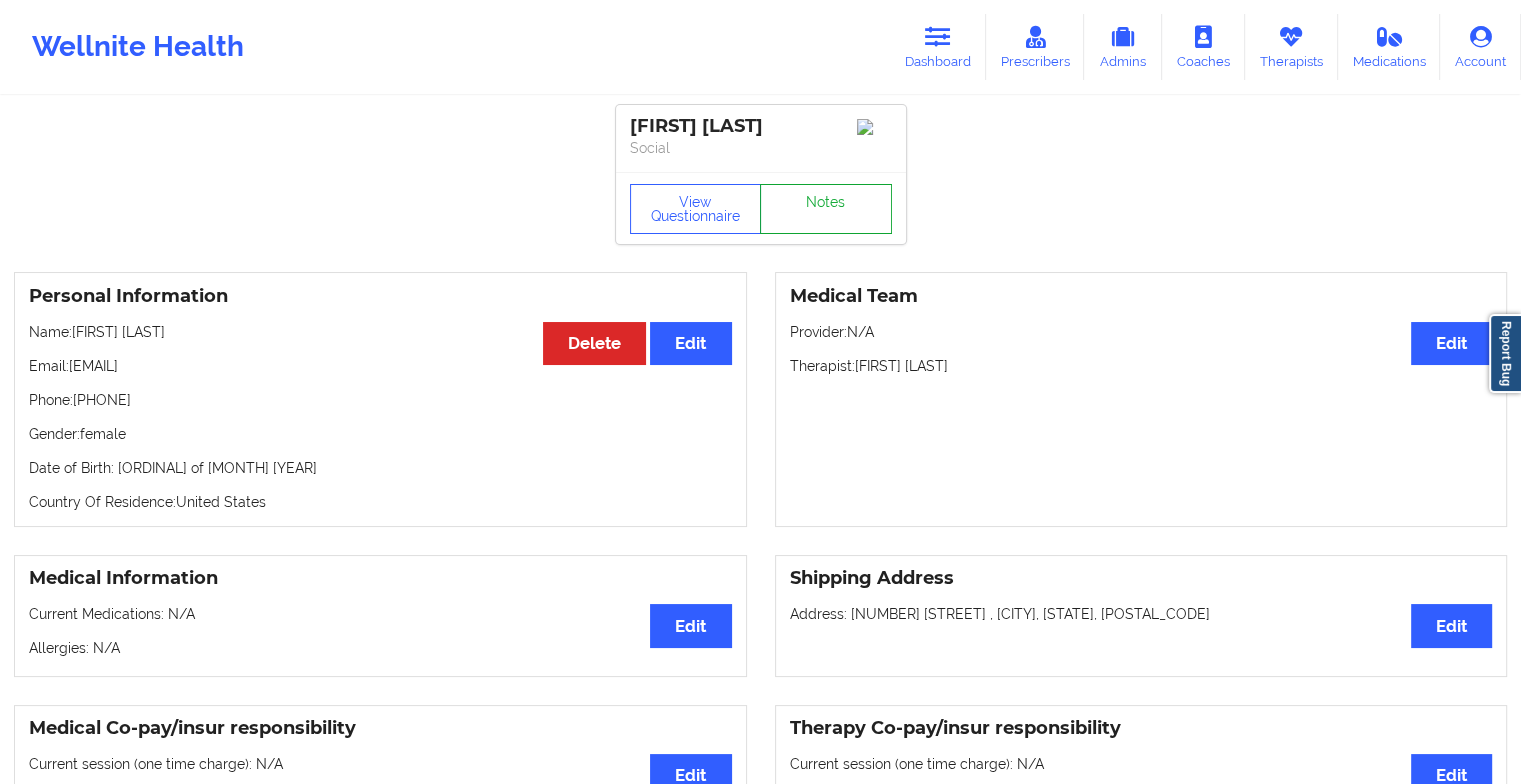 click on "Notes" at bounding box center [826, 209] 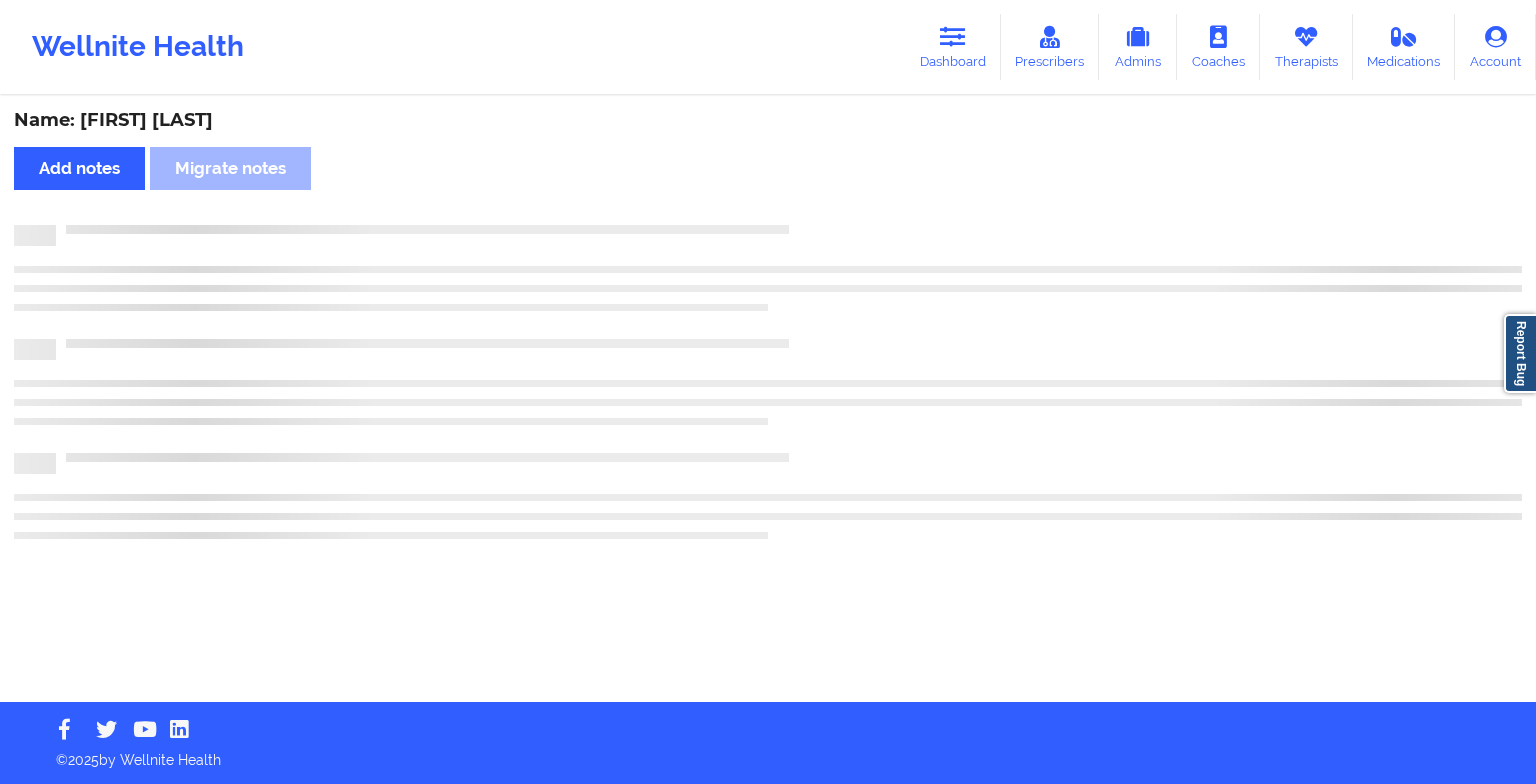 click on "Name: [FIRST] [LAST] Add notes Migrate notes" at bounding box center [768, 400] 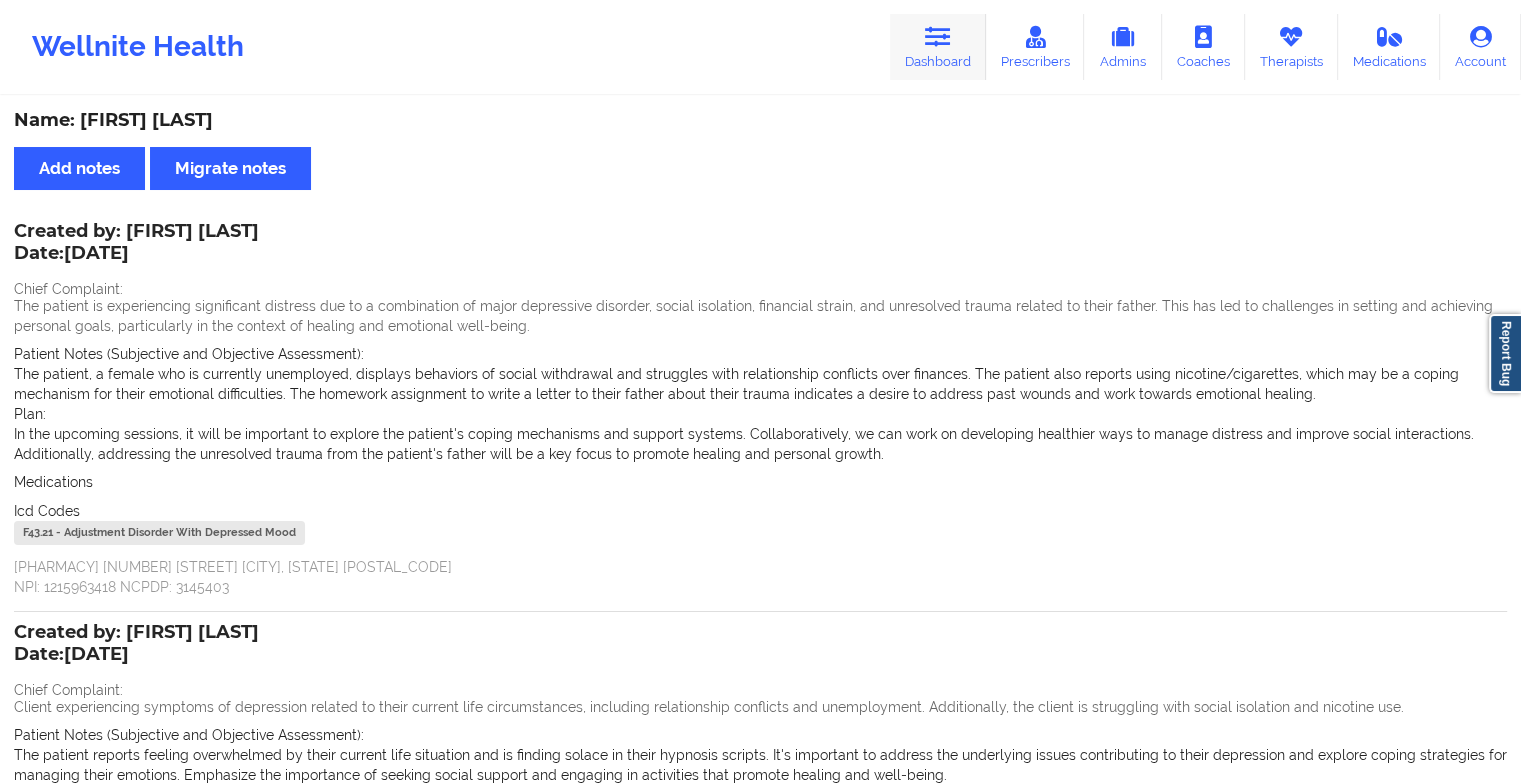 click on "Dashboard" at bounding box center (938, 47) 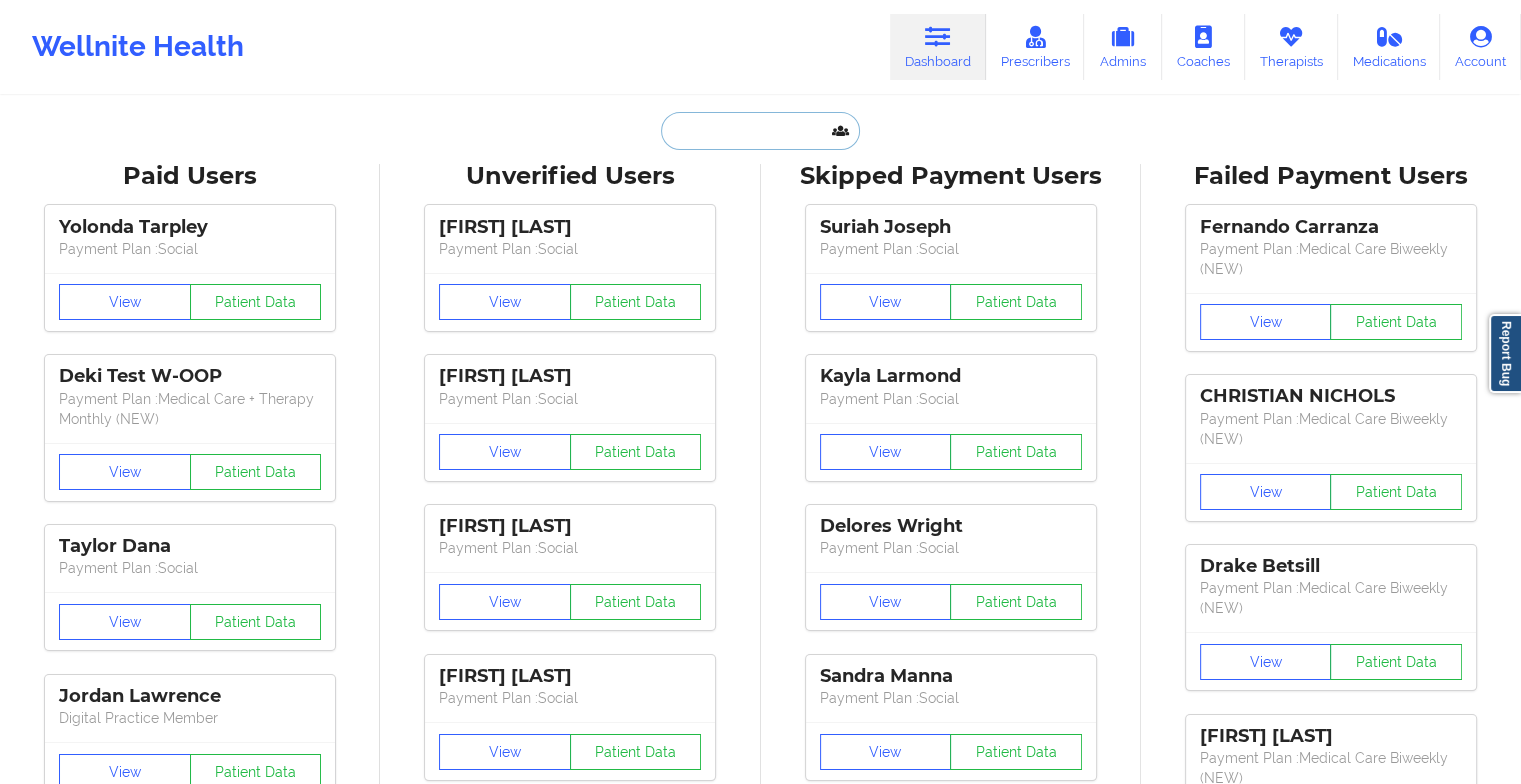 click at bounding box center [760, 131] 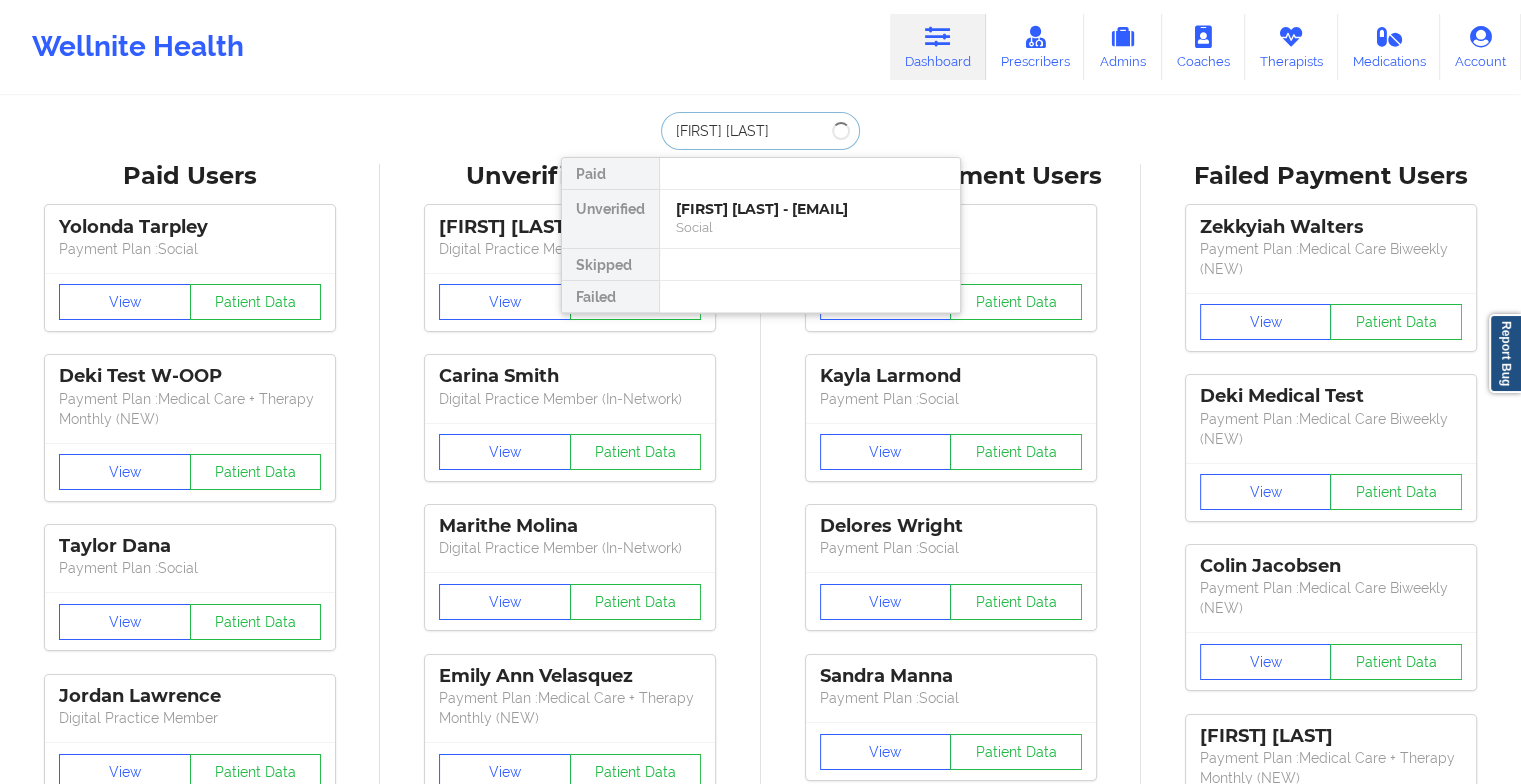 type on "crystal dor" 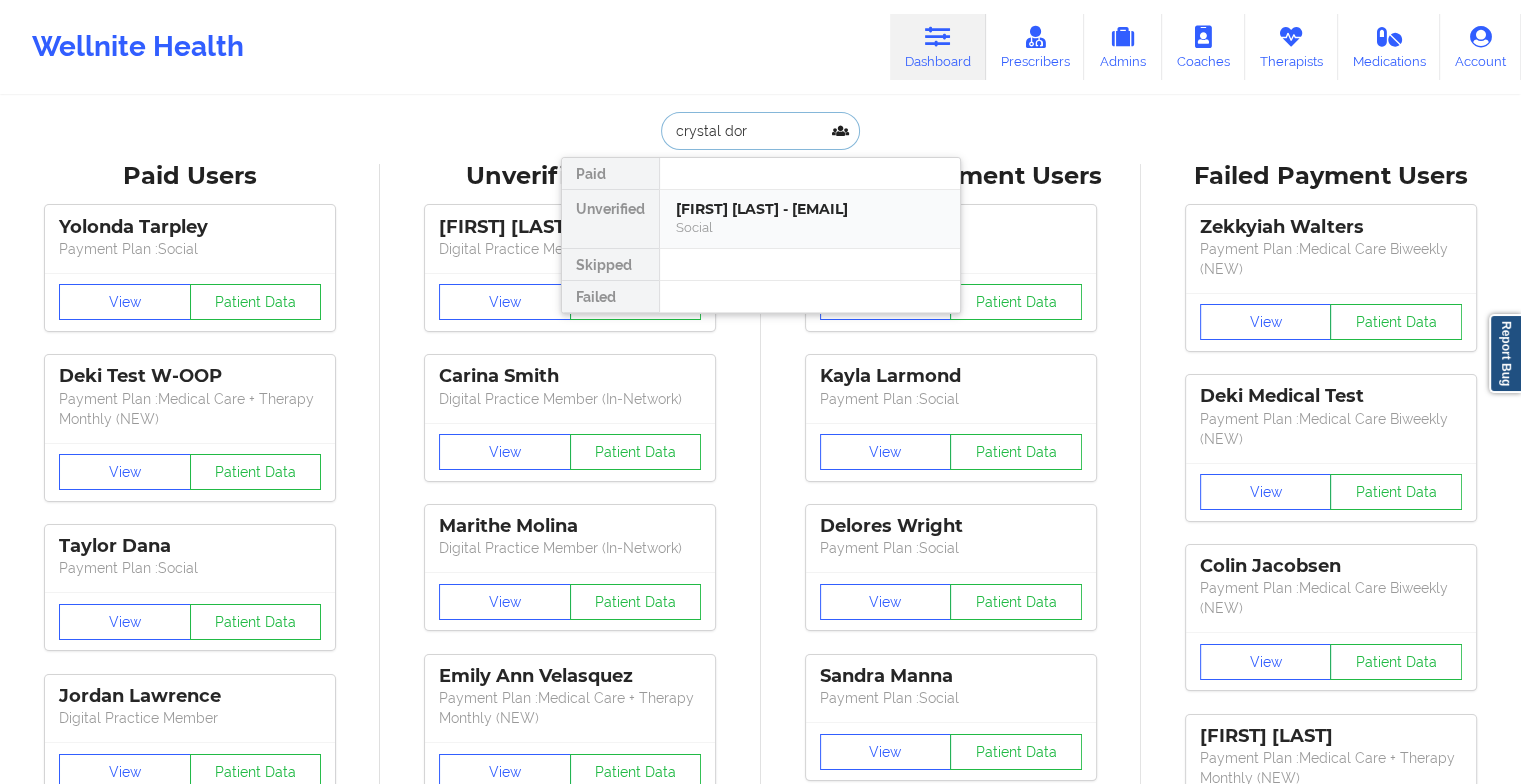 click on "[FIRST] [LAST] - [EMAIL]" at bounding box center [810, 209] 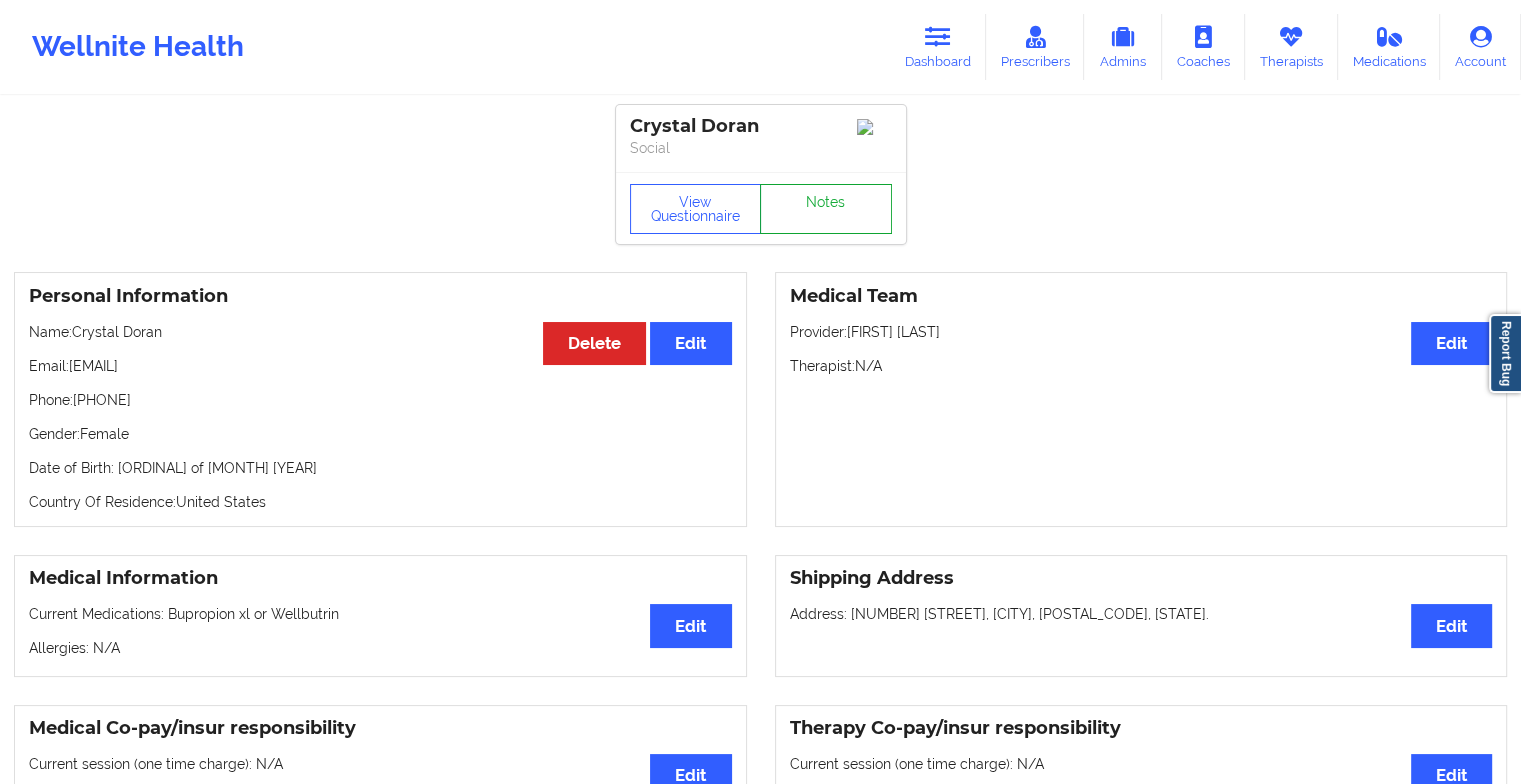 click on "Notes" at bounding box center [826, 209] 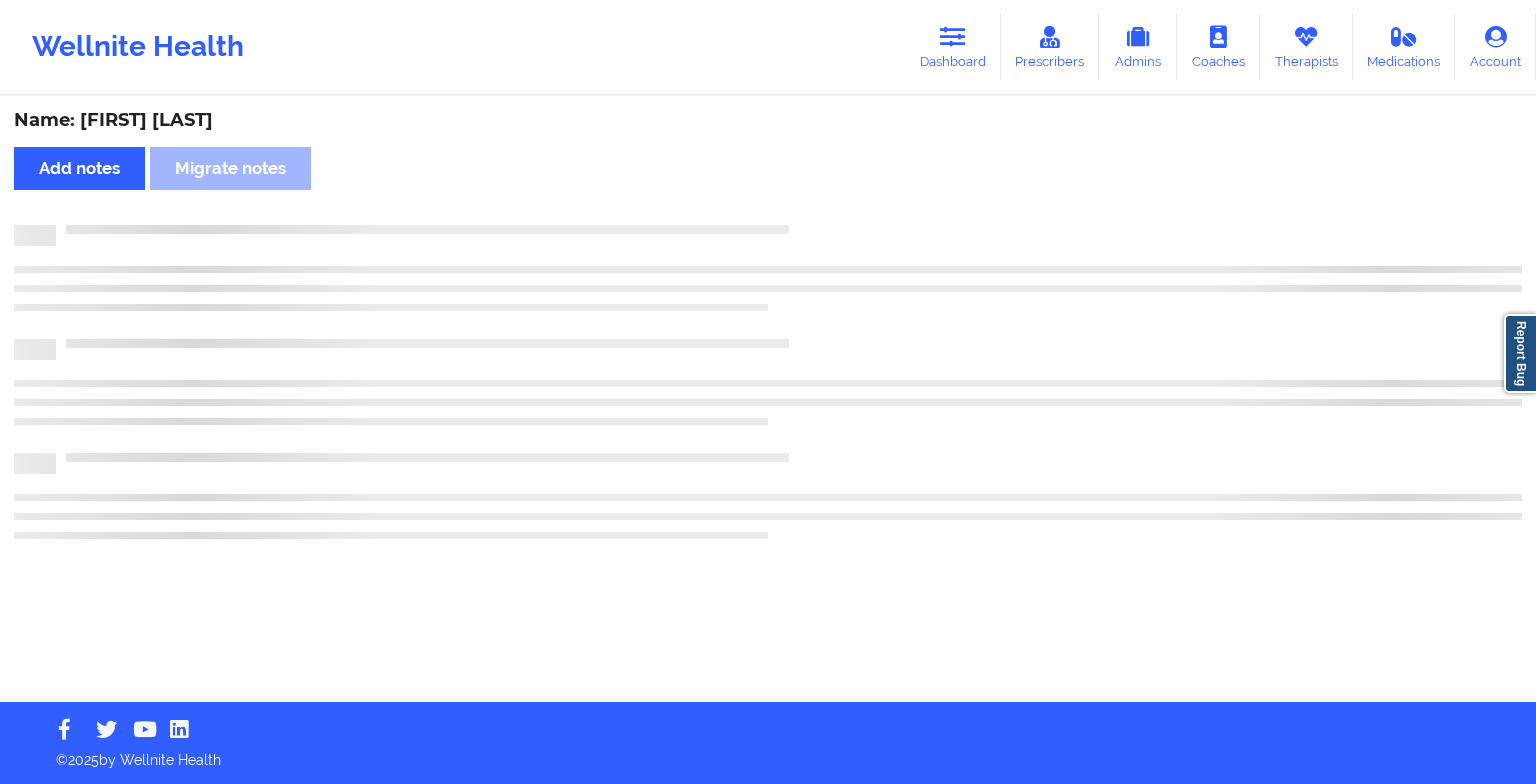 click on "Name: [FIRST] [LAST] Add notes Migrate notes" at bounding box center (768, 400) 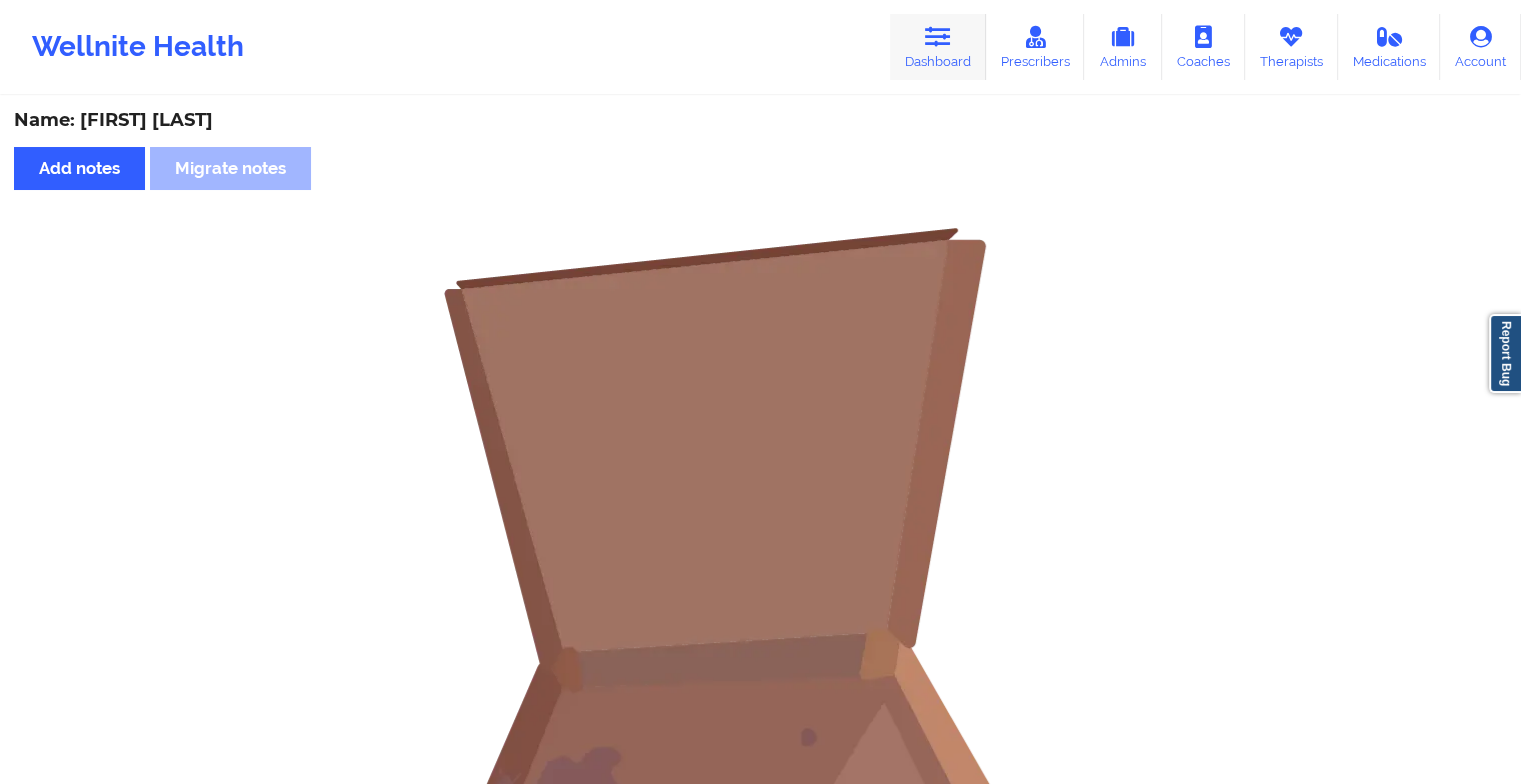 click on "Dashboard" at bounding box center [938, 47] 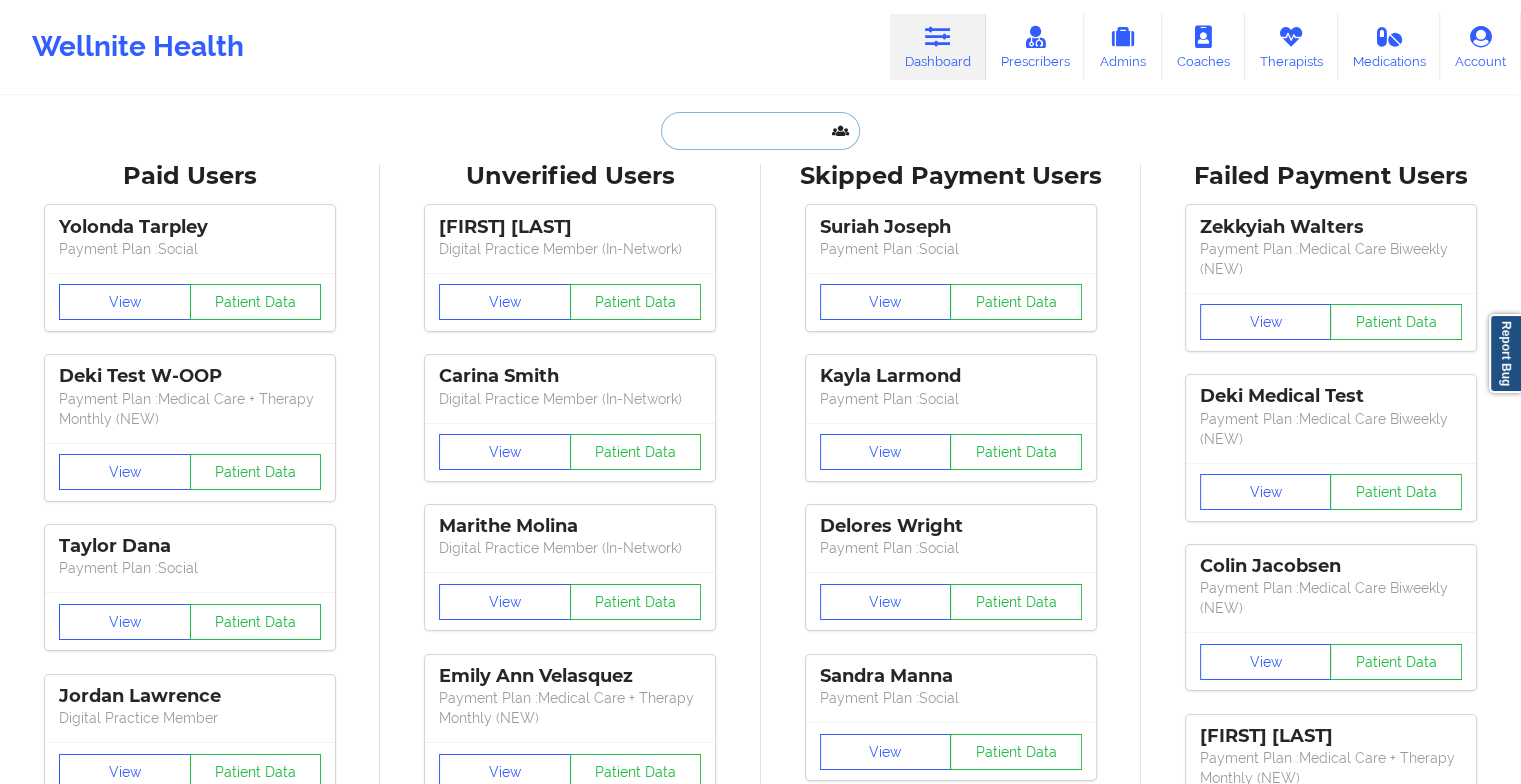 click at bounding box center (760, 131) 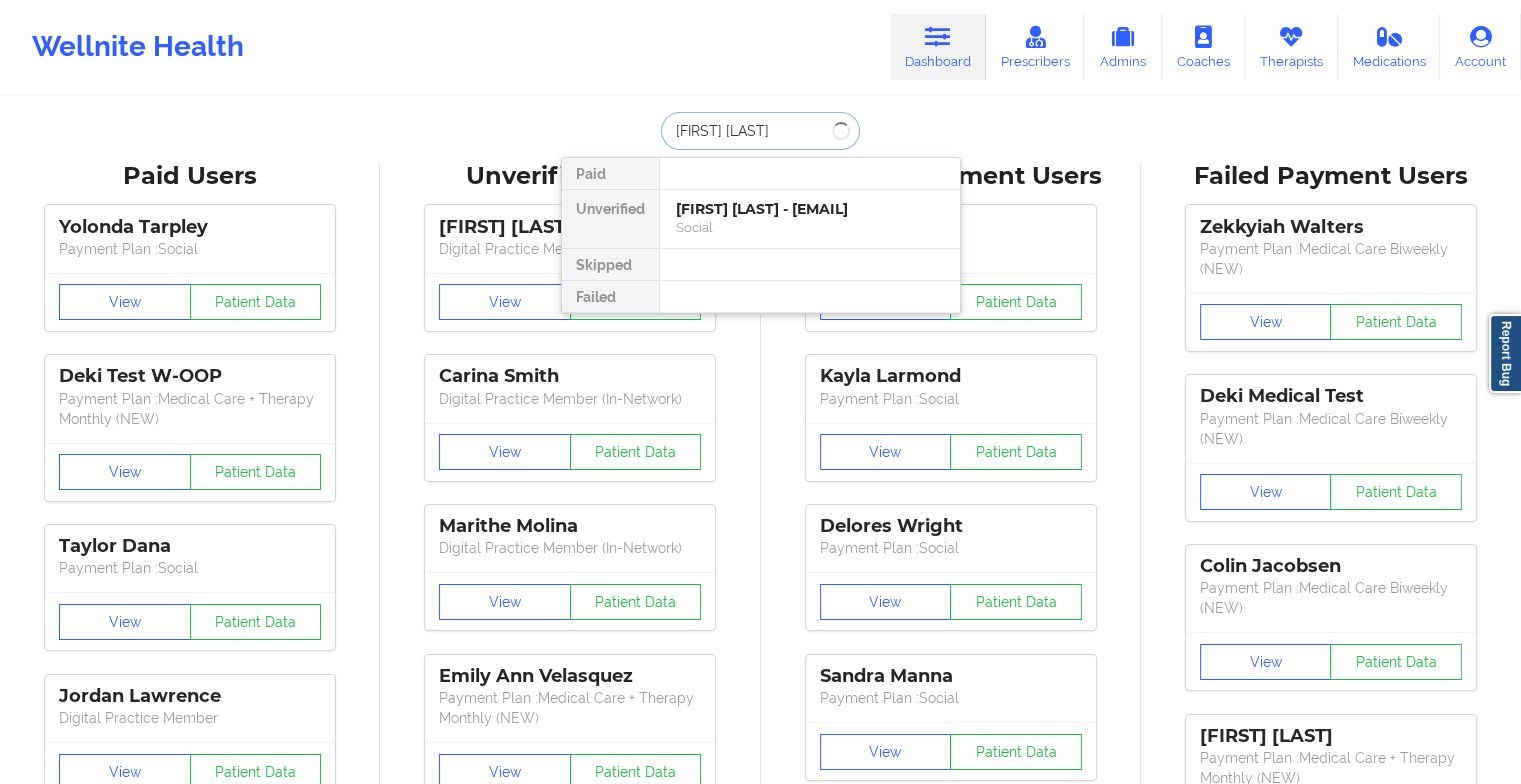 click on "[FIRST] [LAST]" at bounding box center [760, 131] 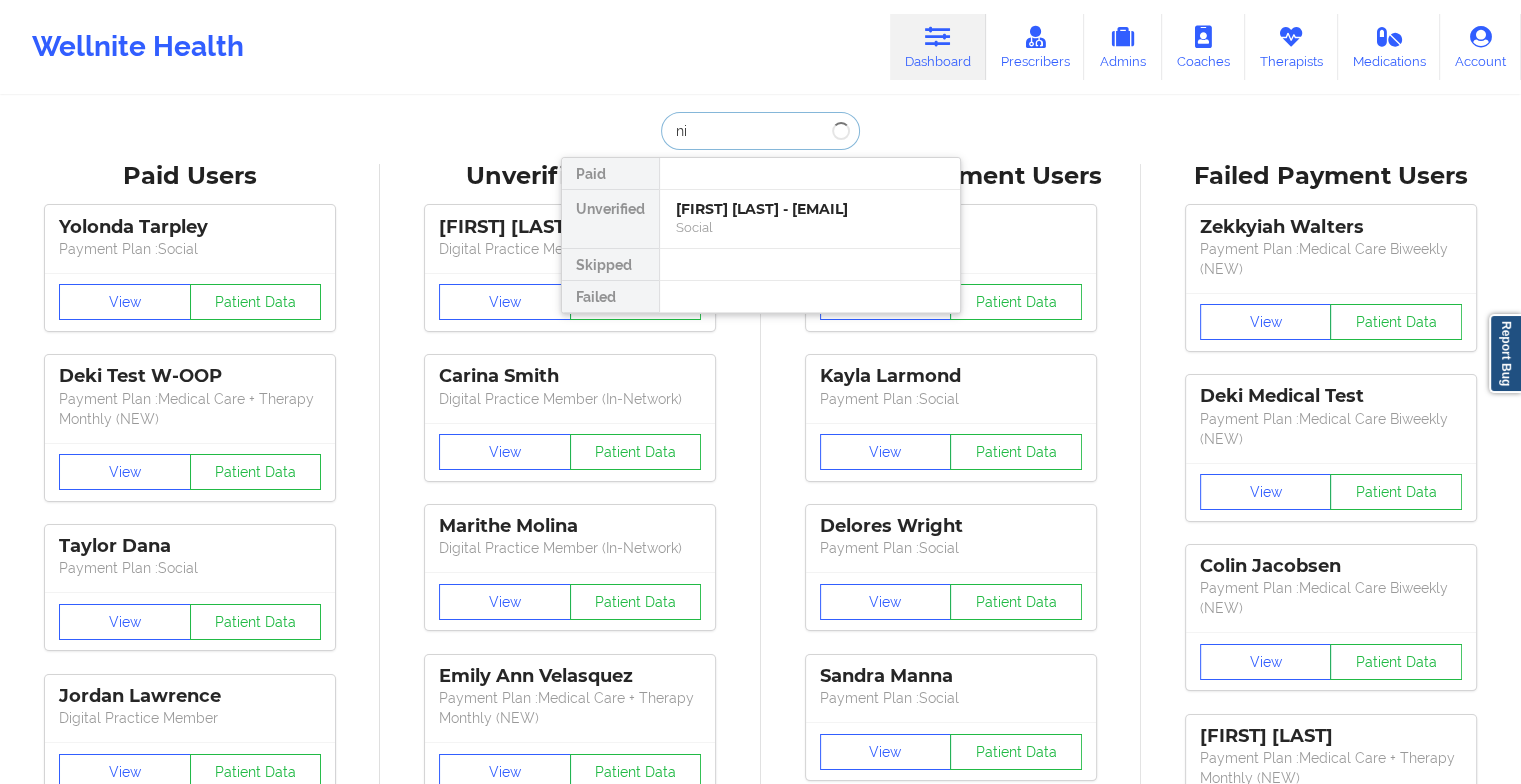 type on "n" 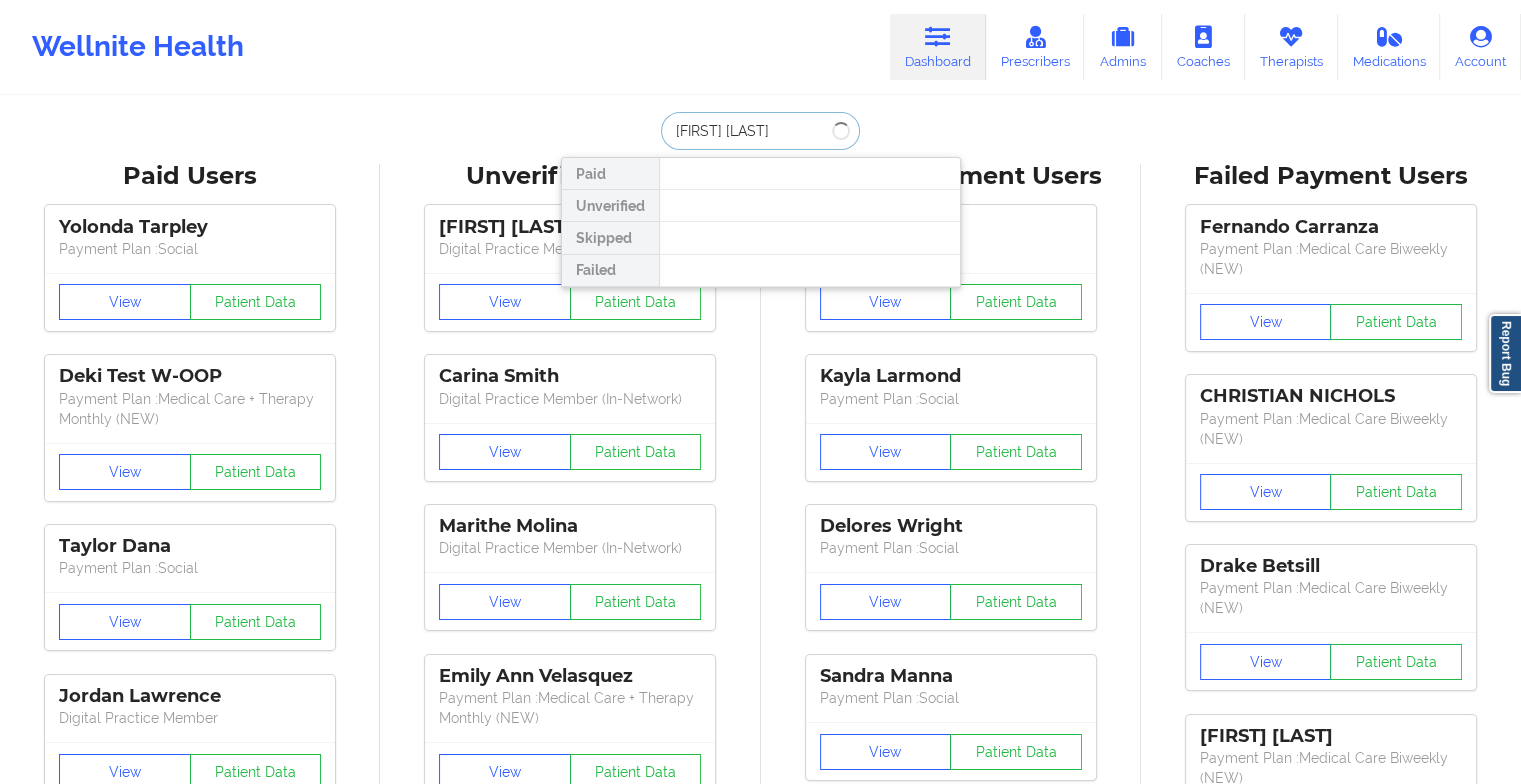type on "[NAME]" 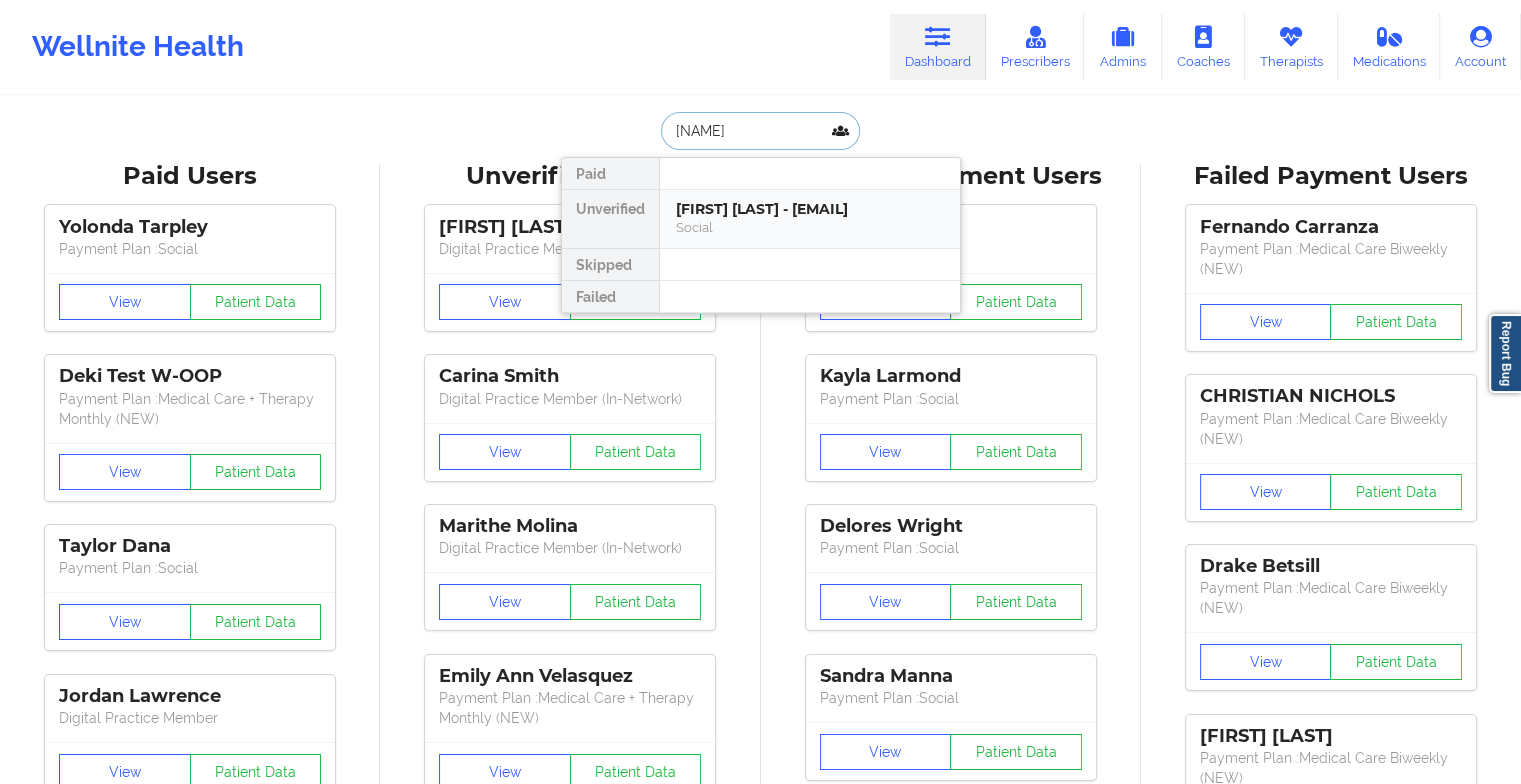 click on "[FIRST] [LAST] - [EMAIL]" at bounding box center [810, 209] 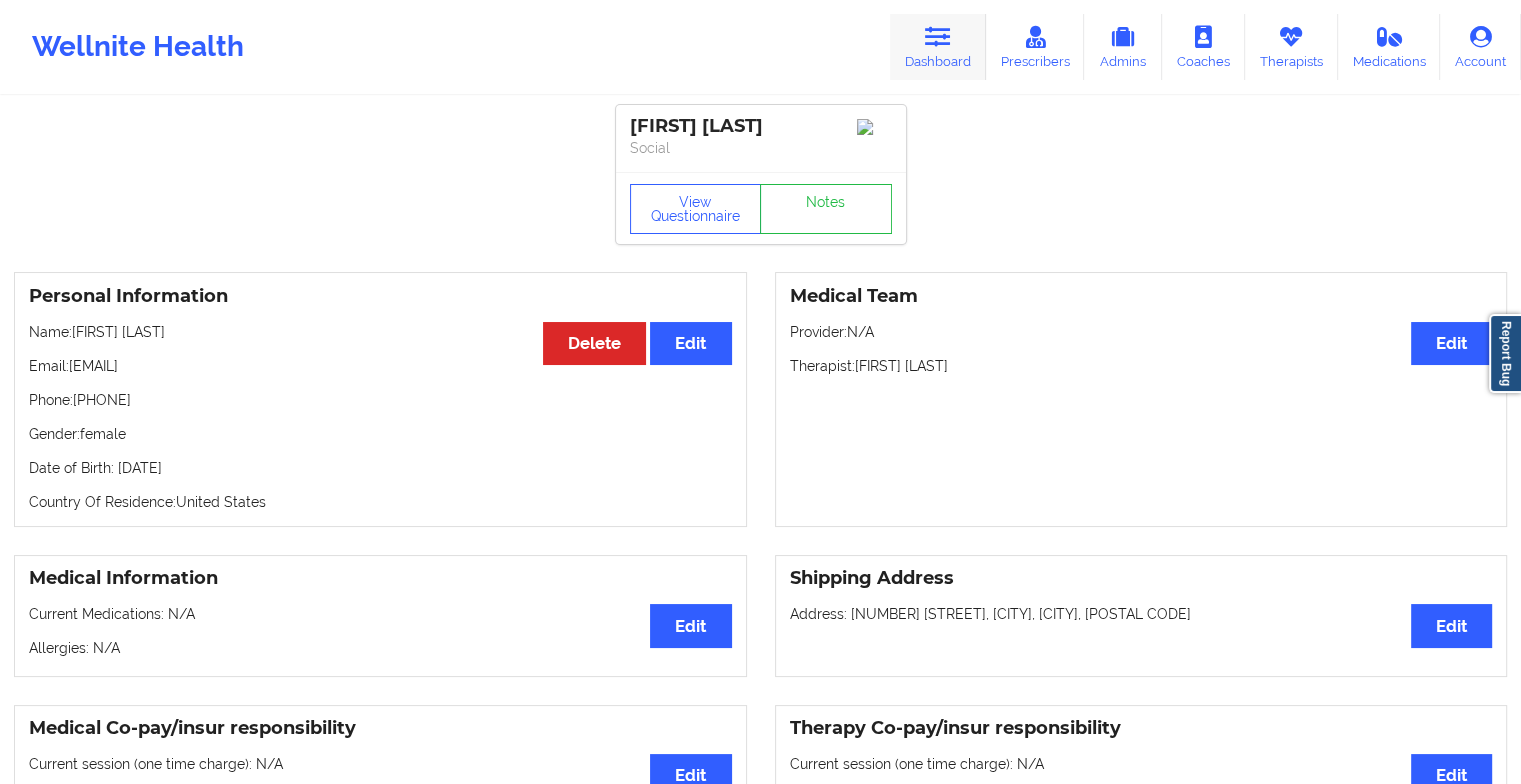 click at bounding box center (938, 37) 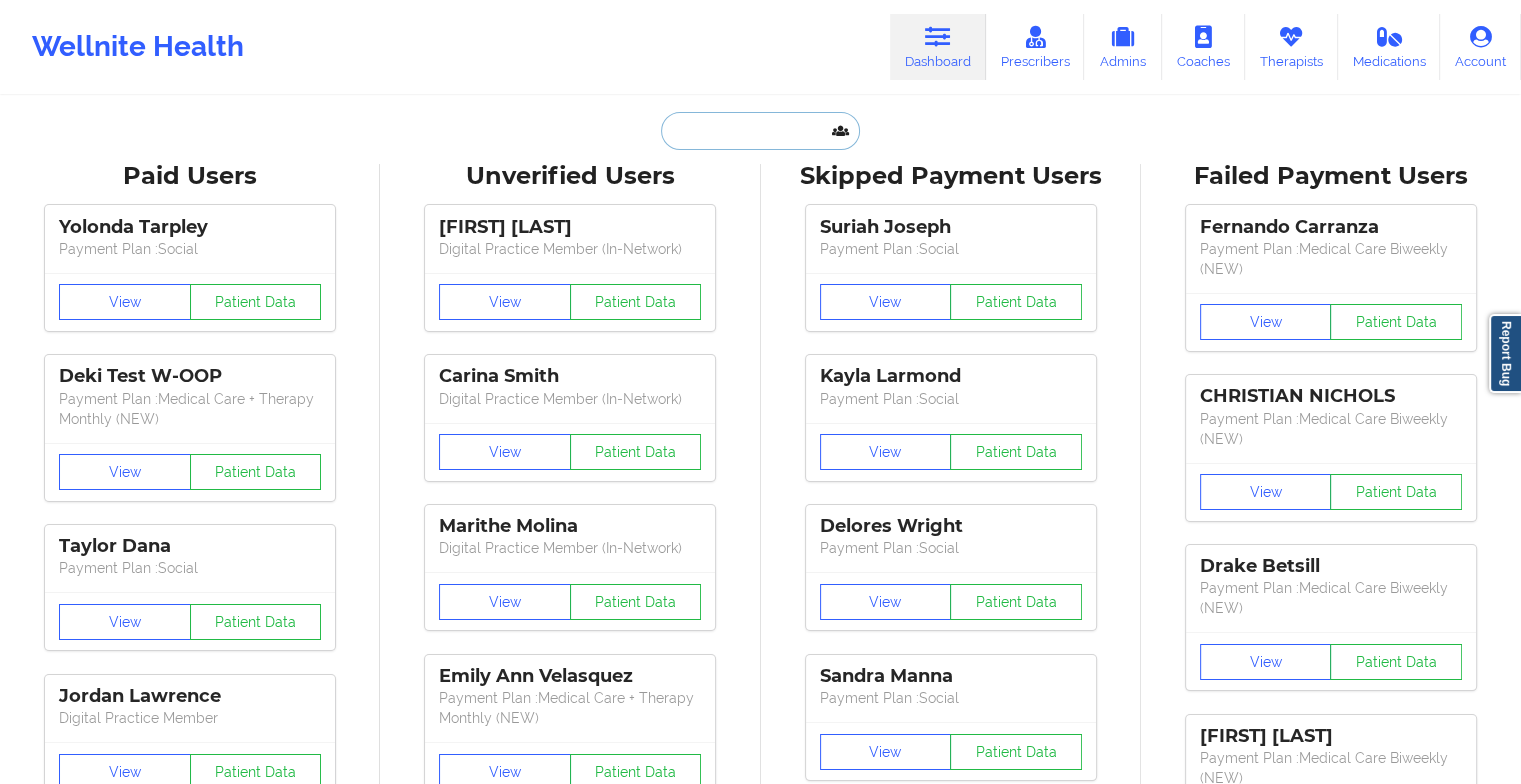click at bounding box center (760, 131) 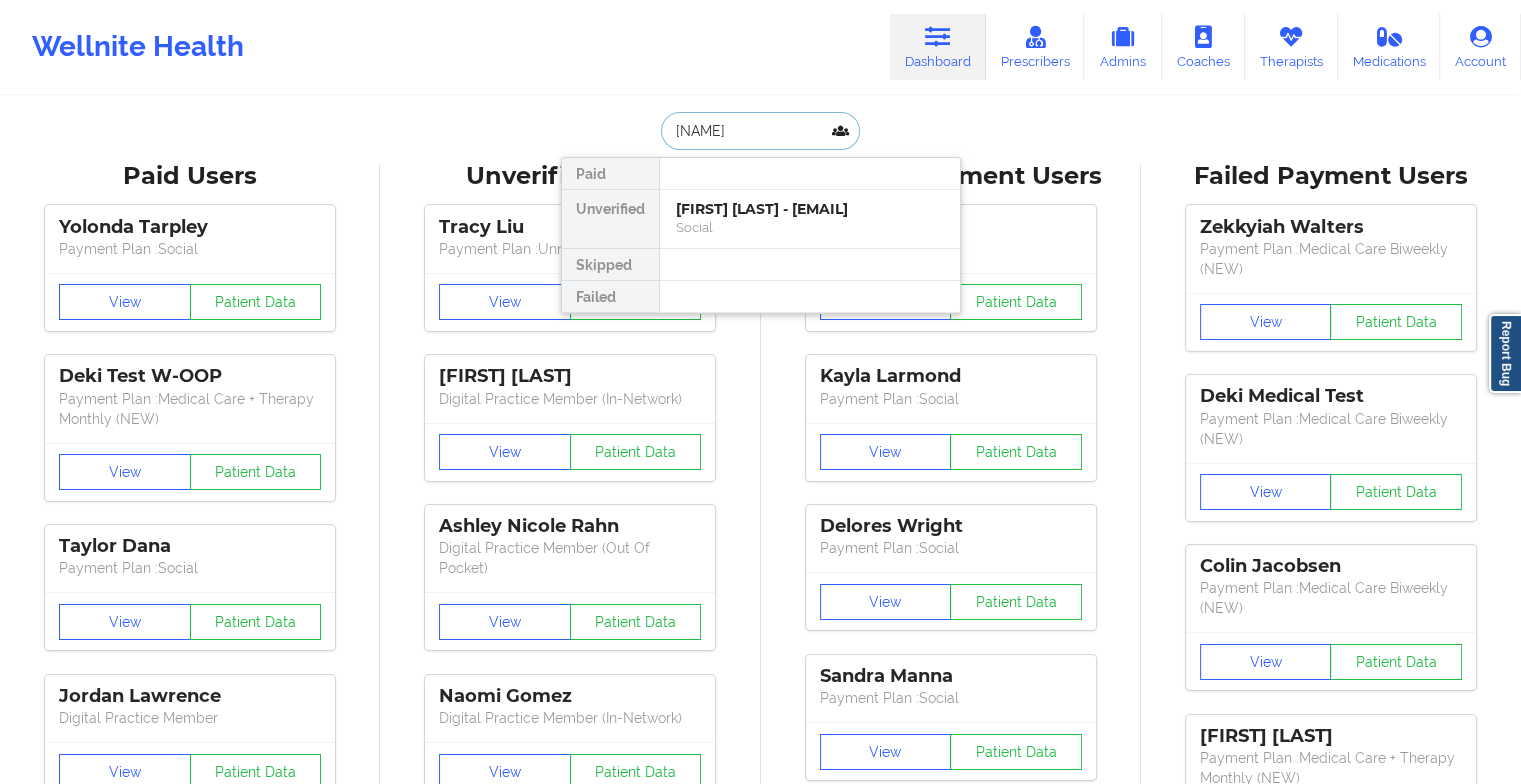 type on "[FIRST]" 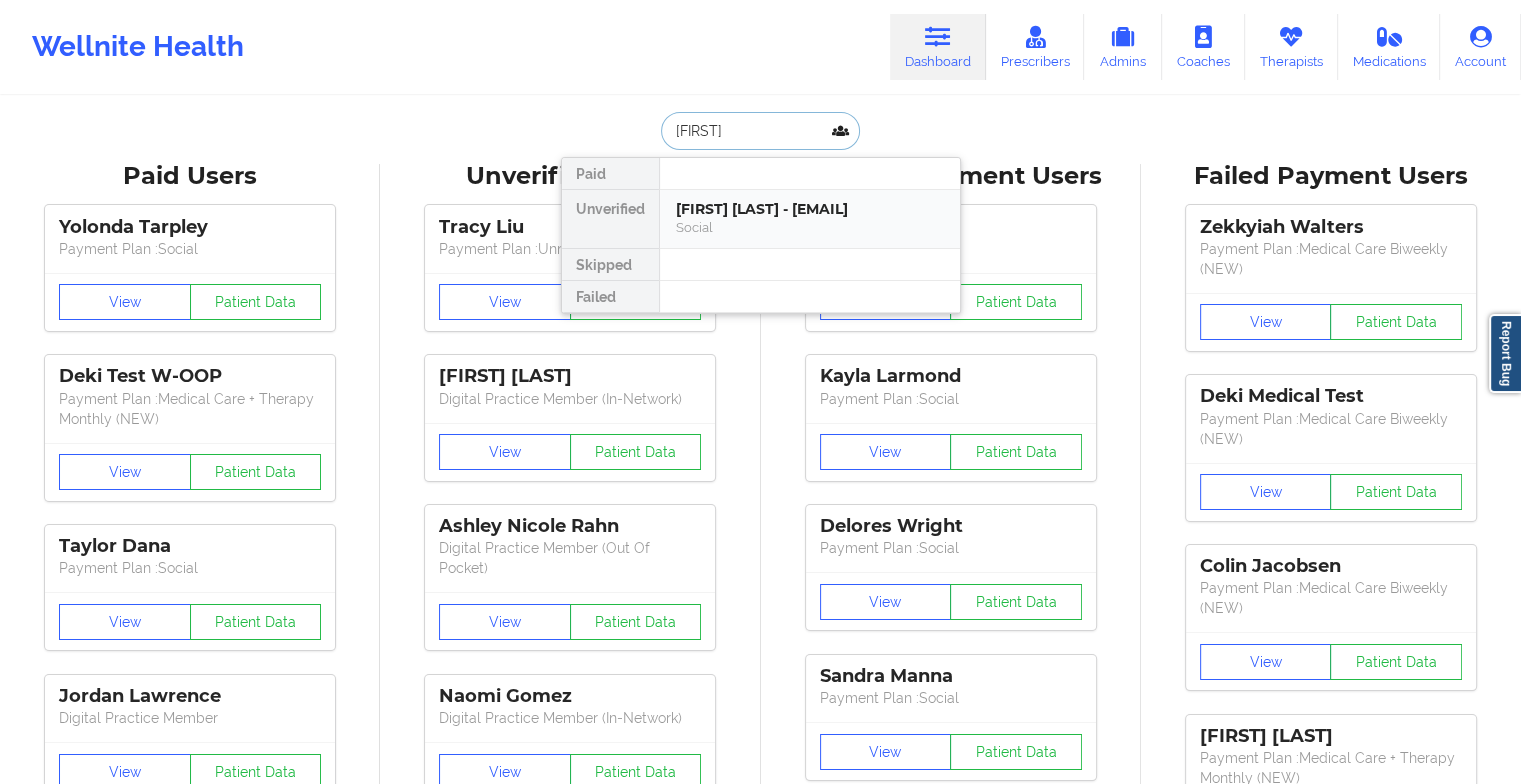 click on "[FIRST] [LAST] - [EMAIL]" at bounding box center [810, 209] 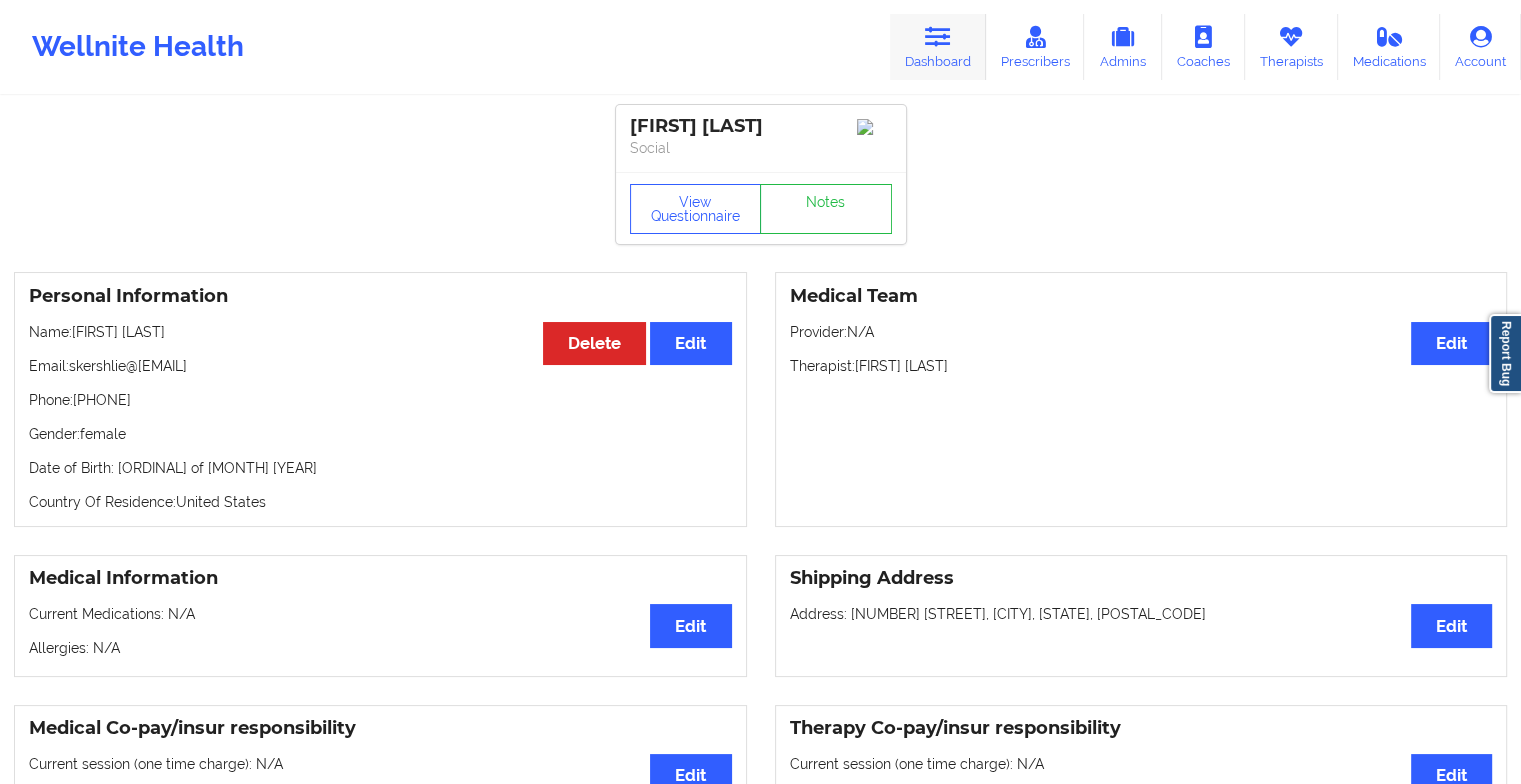 click at bounding box center (938, 37) 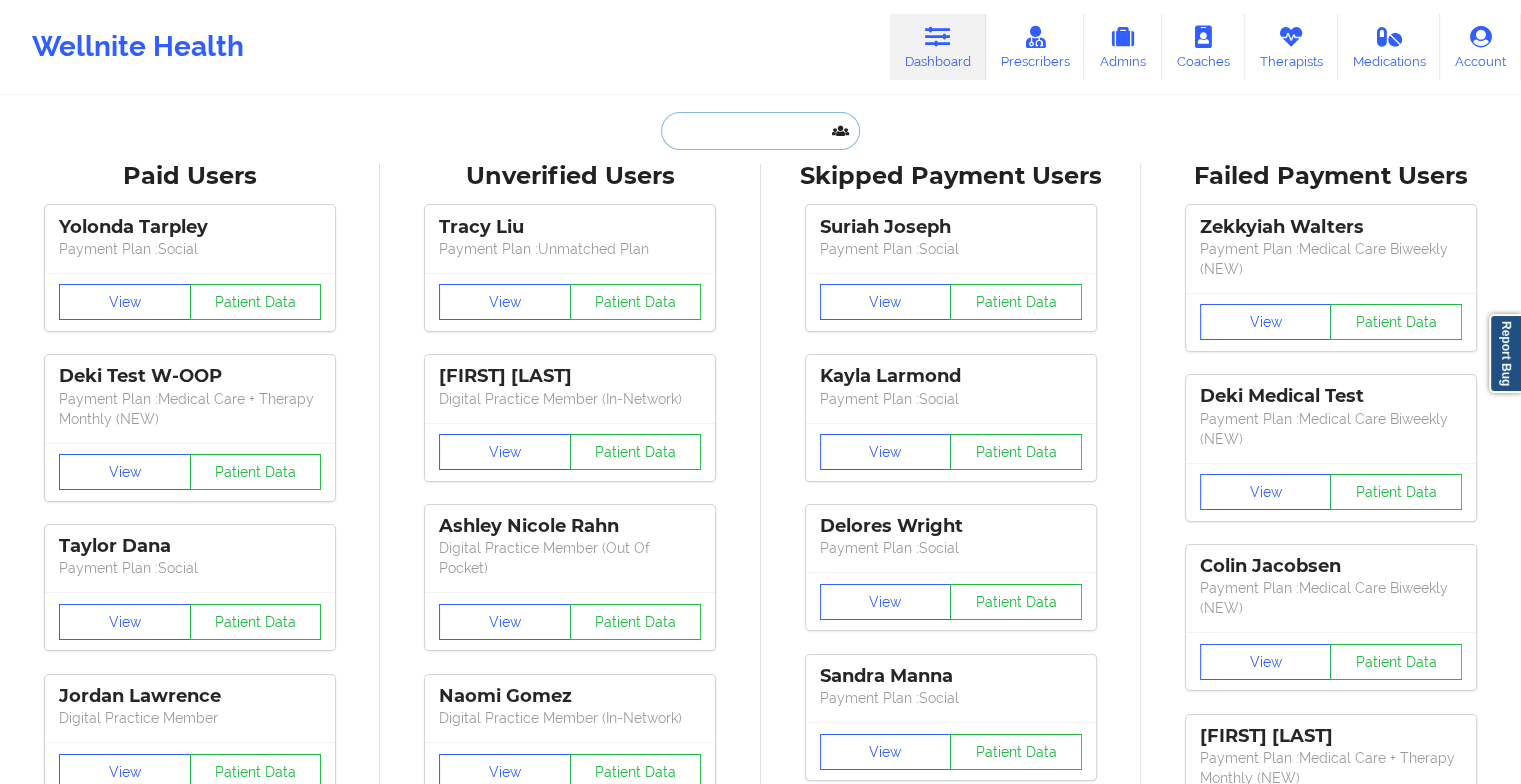 click at bounding box center [760, 131] 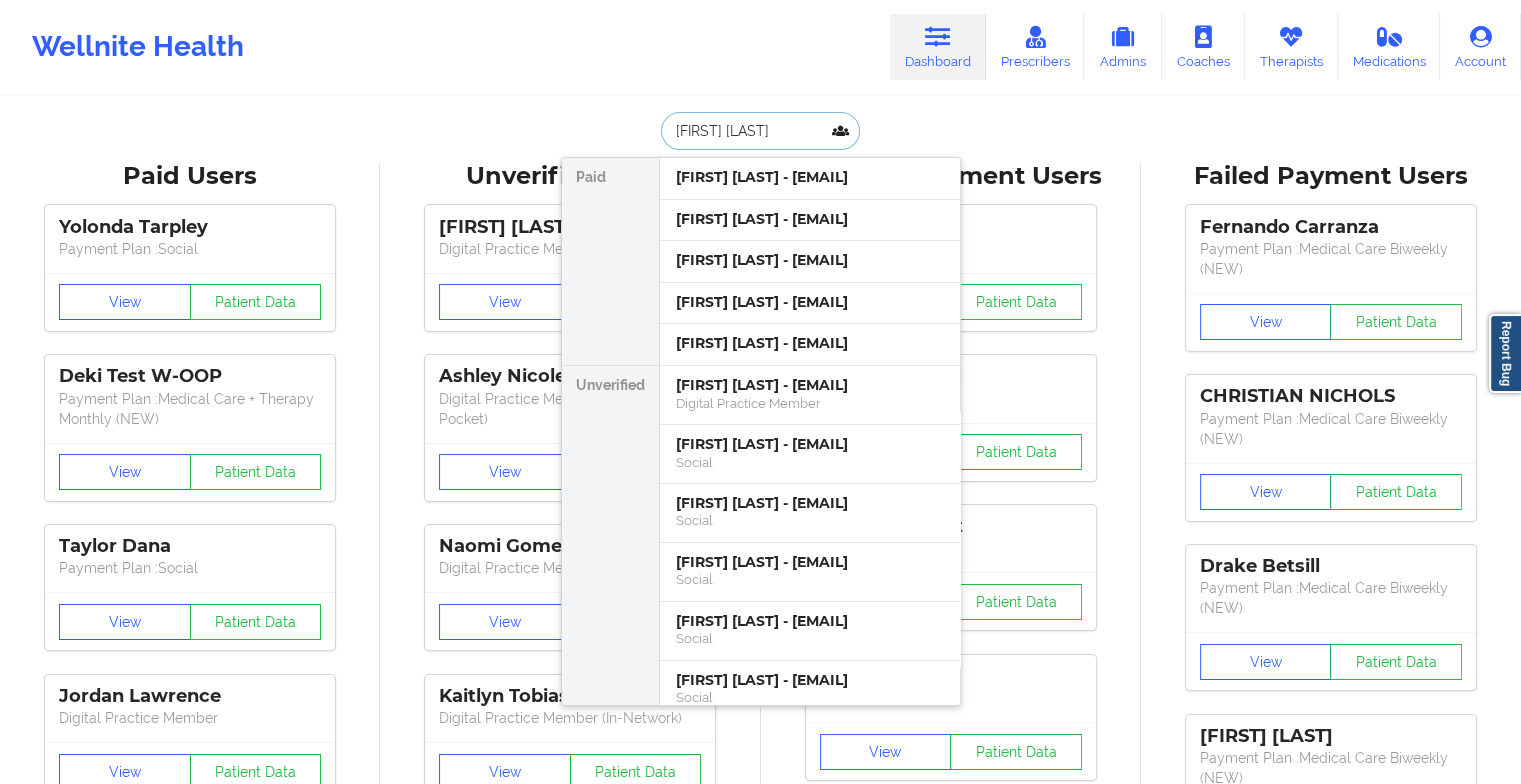 type on "[FIRST] [LAST]" 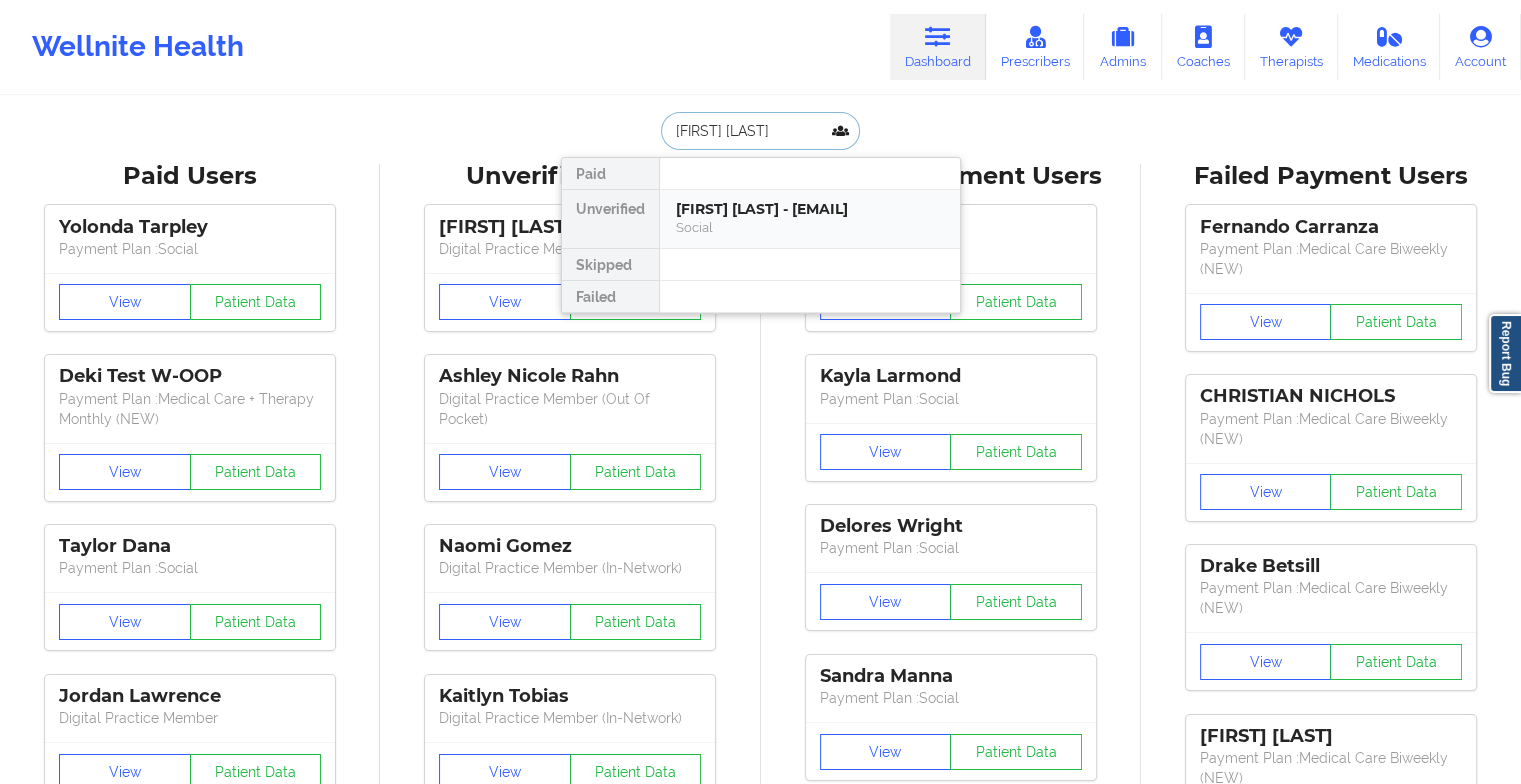 click on "[FIRST] [LAST] - [EMAIL]" at bounding box center [810, 209] 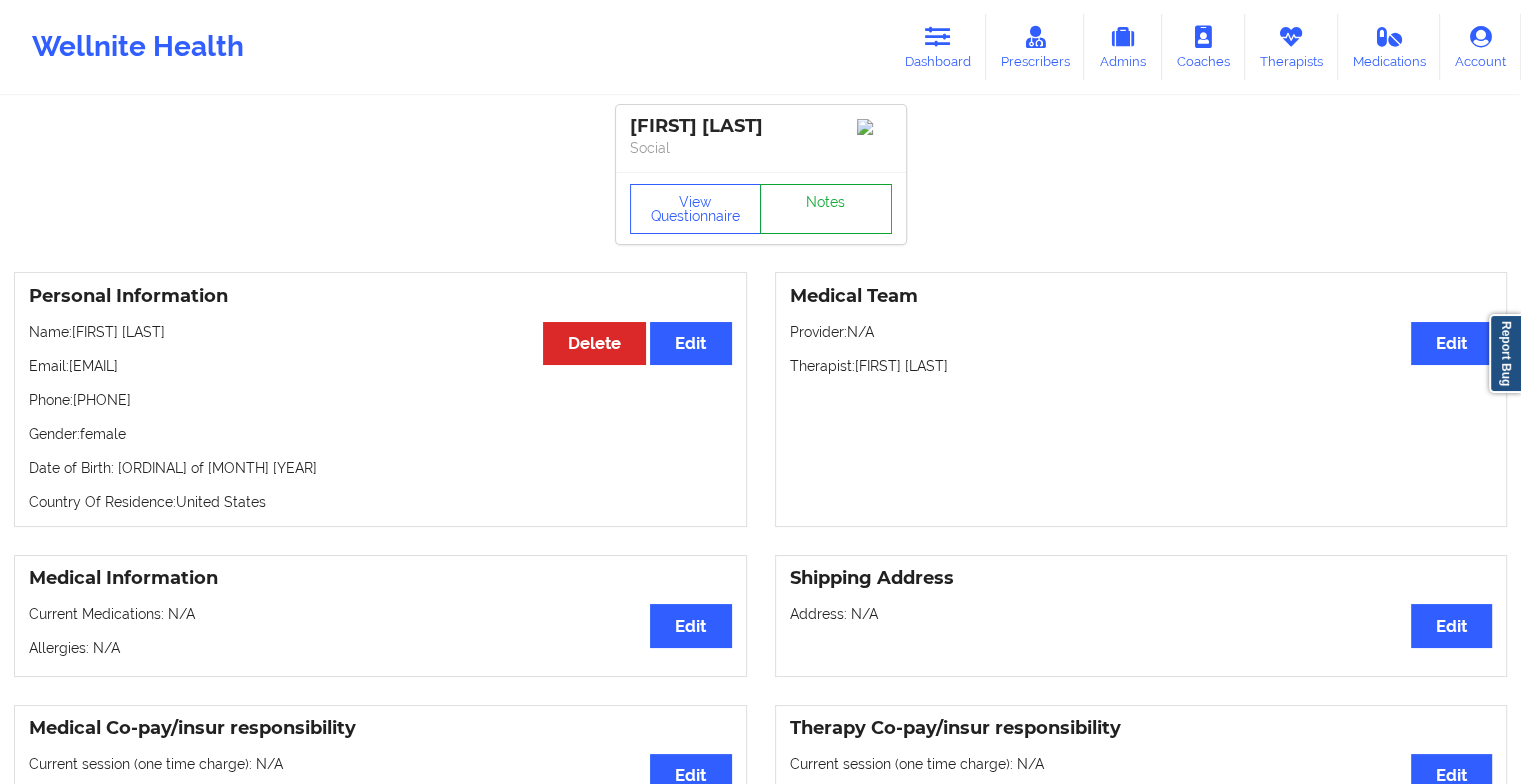 click on "Notes" at bounding box center (826, 209) 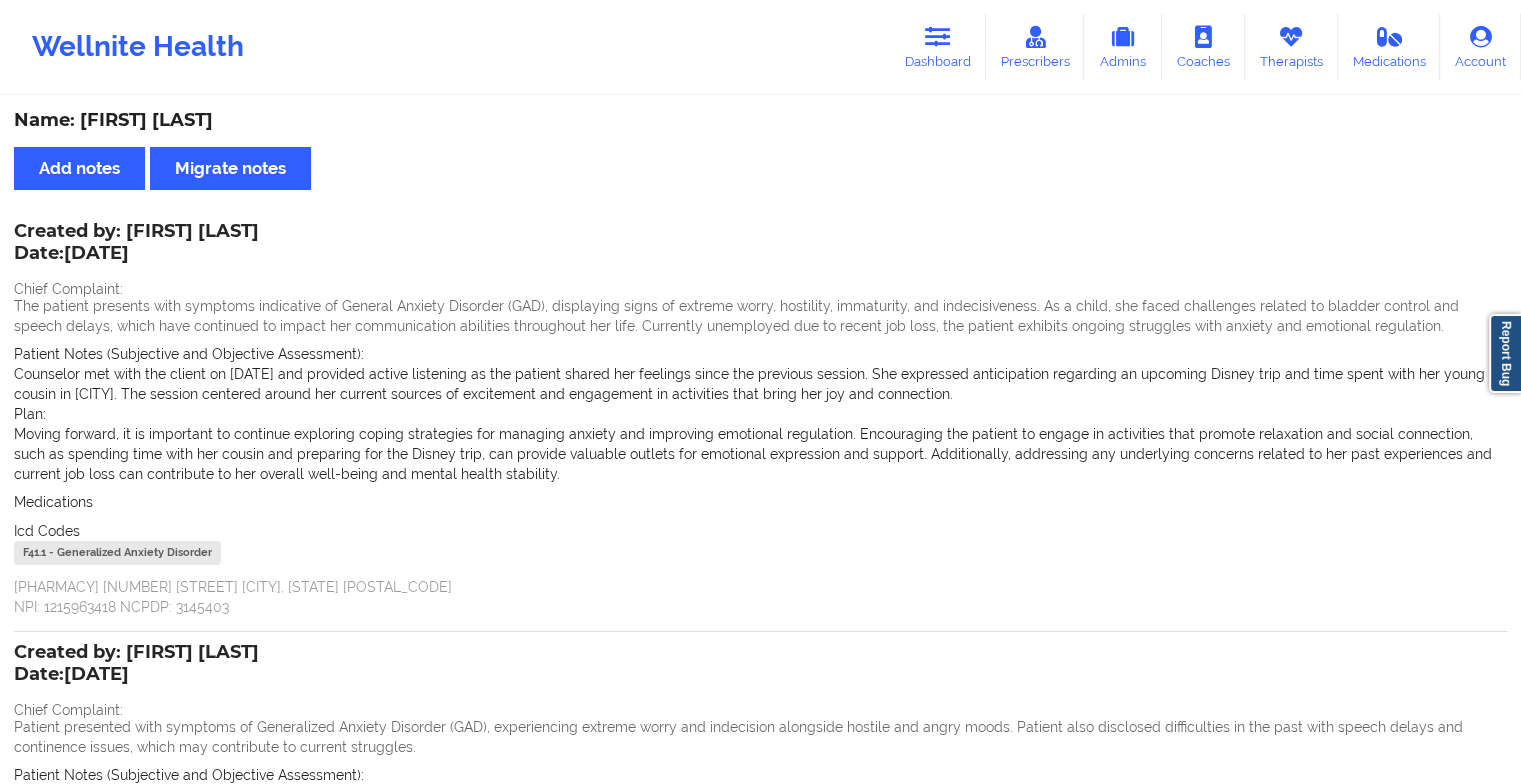 click on "Created by: [FIRST] [LAST] Date:  [DATE] Chief Complaint:  The patient presents with symptoms indicative of General Anxiety Disorder (GAD), displaying signs of extreme worry, hostility, immaturity, and indecisiveness. As a child, she faced challenges related to bladder control and speech delays, which have continued to impact her communication abilities throughout her life. Currently unemployed due to recent job loss, the patient exhibits ongoing struggles with anxiety and emotional regulation. Patient Notes (Subjective and Objective Assessment):   Counselor met with the client on [DATE] and provided active listening as the patient shared her feelings since the previous session. She expressed anticipation regarding an upcoming Disney trip and time spent with her young cousin in [CITY]. The session centered around her current sources of excitement and engagement in activities that bring her joy and connection. Plan:  Medications Icd Codes F41.1 - Generalized Anxiety Disorder" at bounding box center [760, 421] 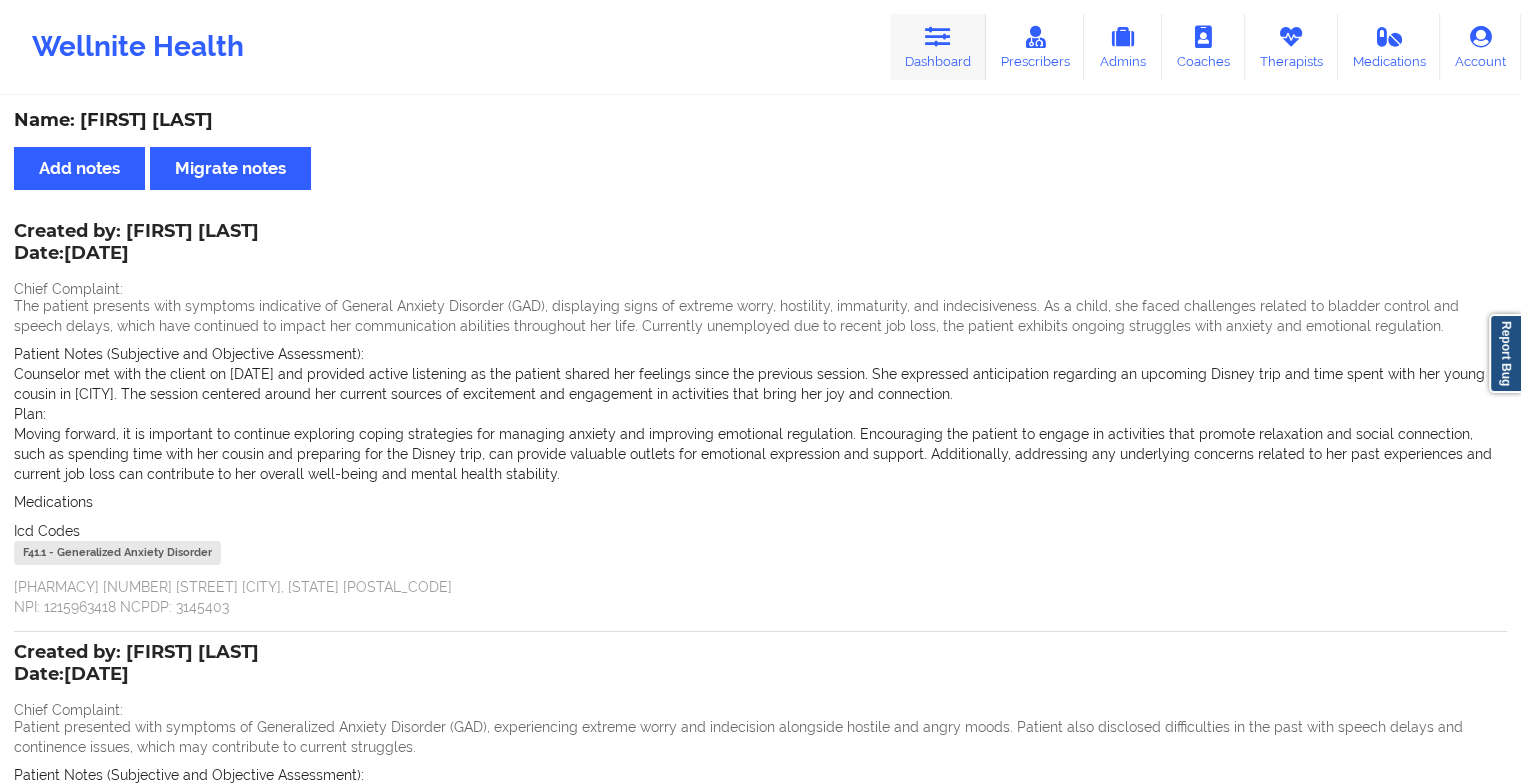 click on "Dashboard" at bounding box center (938, 47) 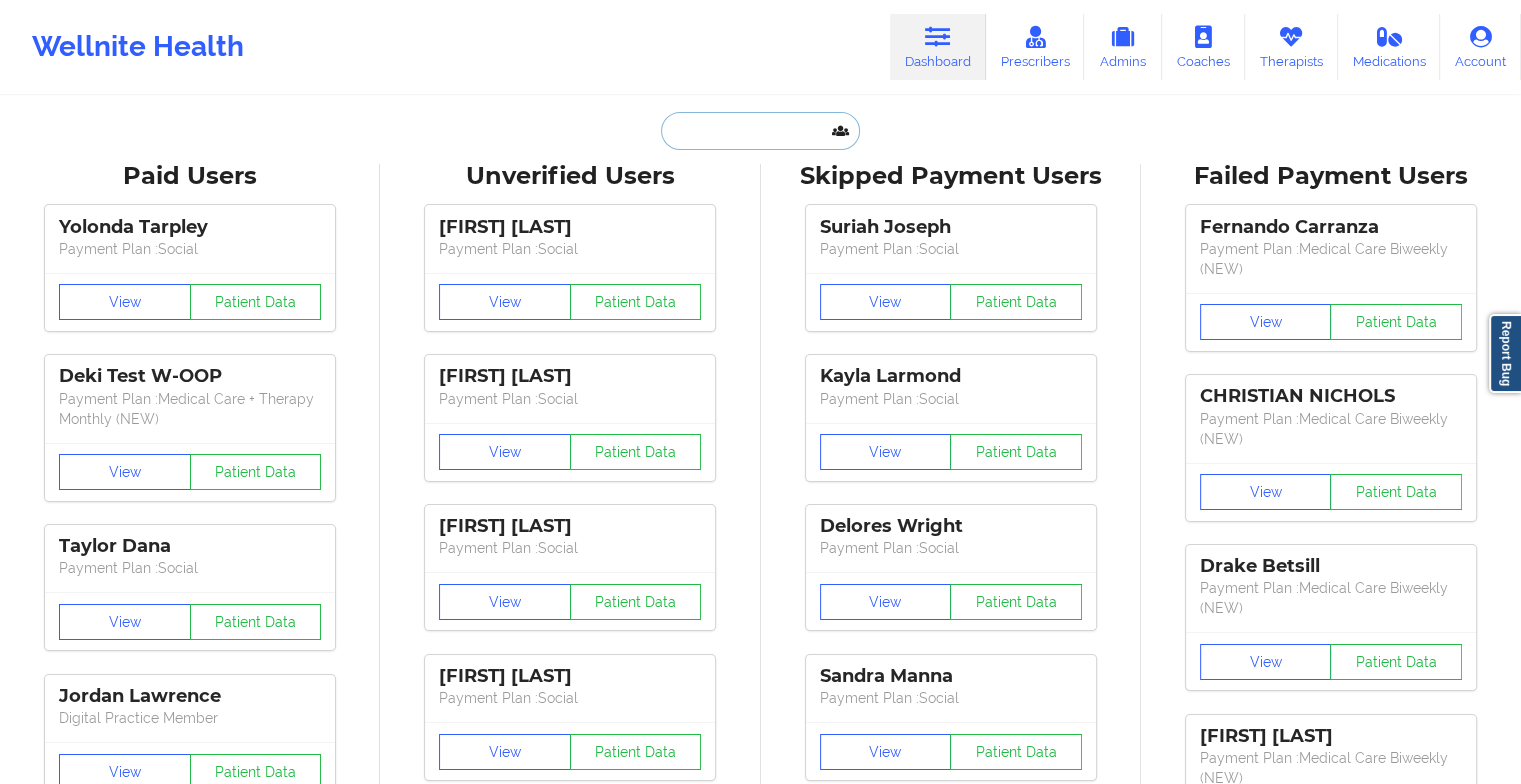 click at bounding box center (760, 131) 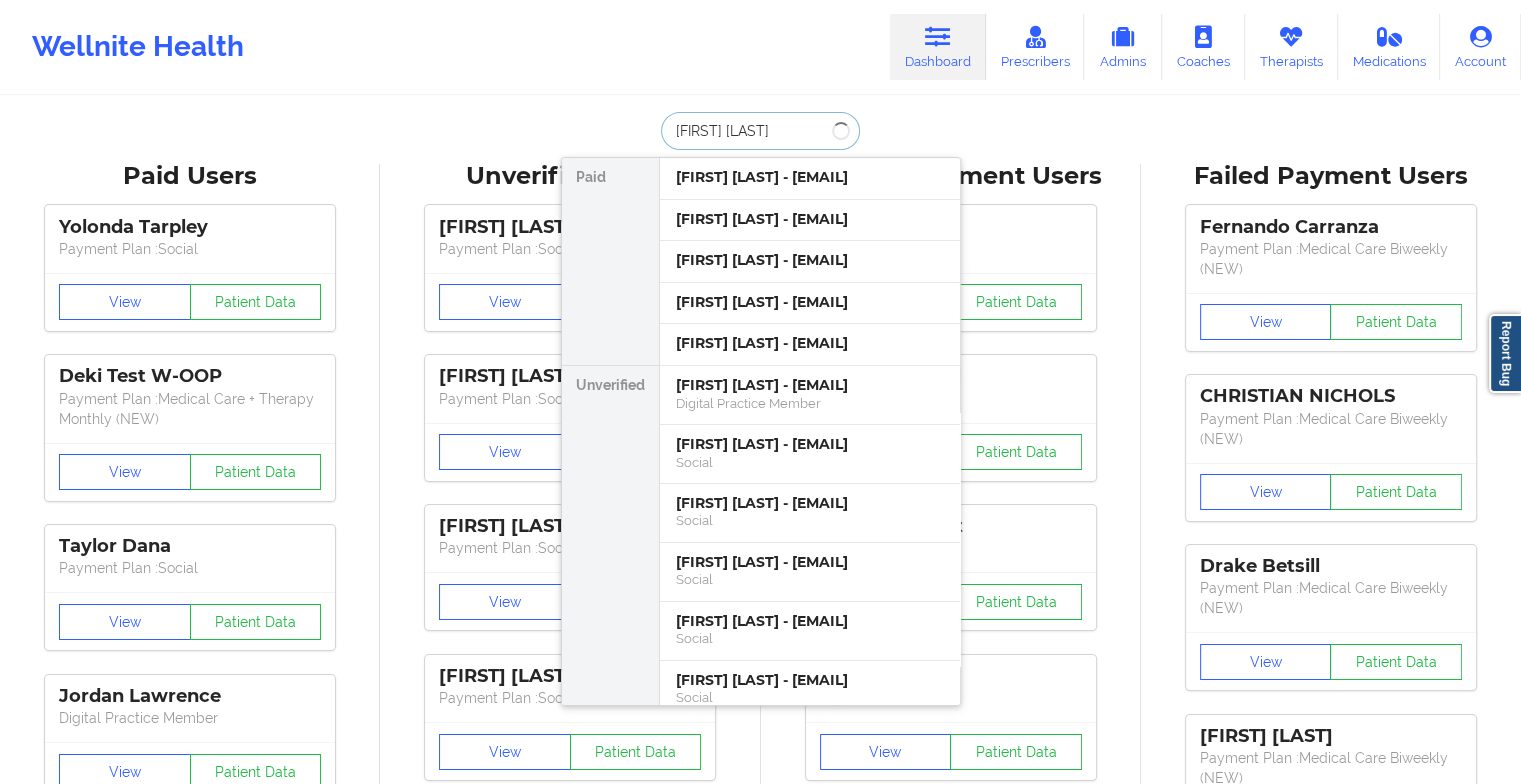 type on "[FIRST] [LAST]" 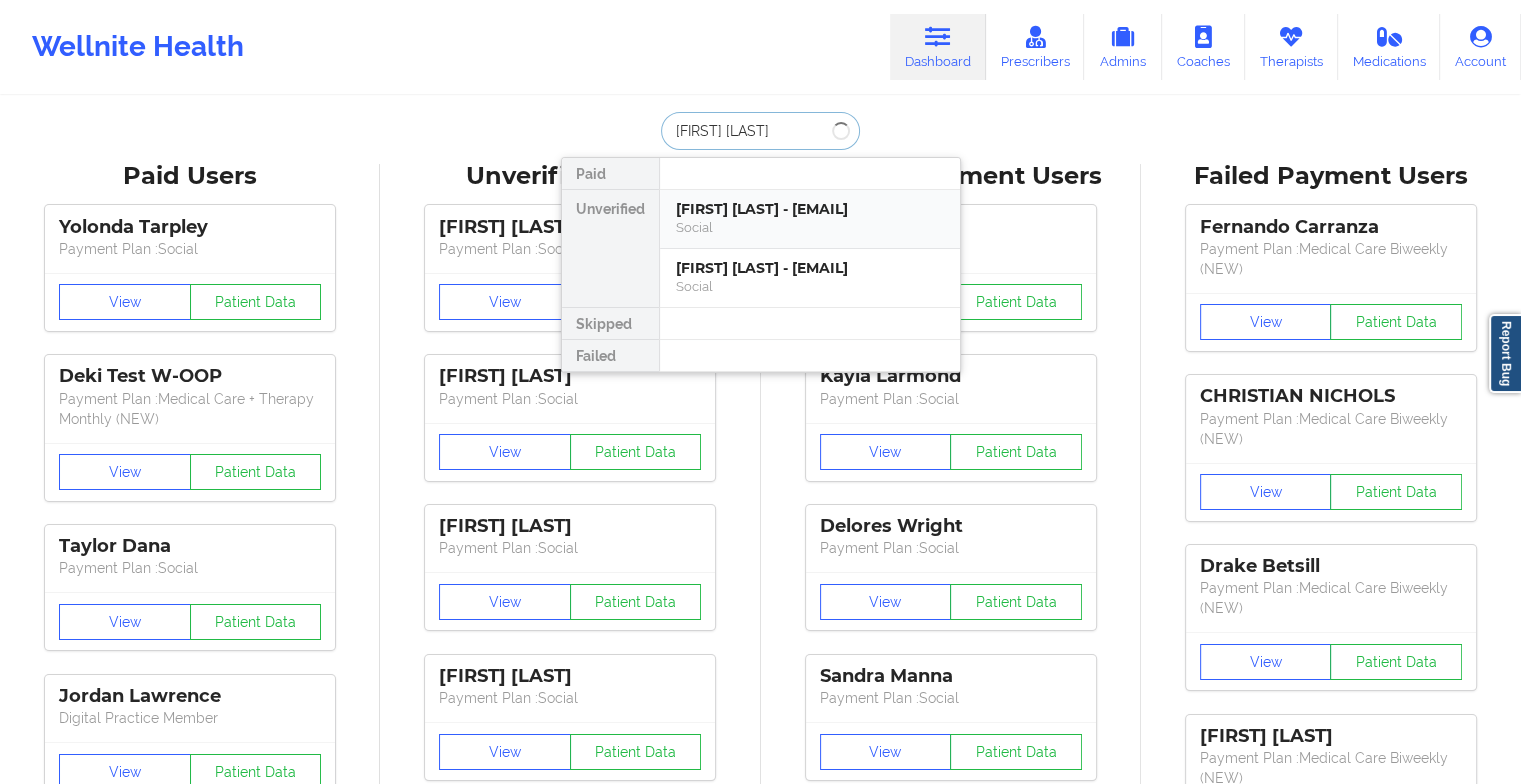 click on "[FIRST] [LAST] - [EMAIL]" at bounding box center [810, 209] 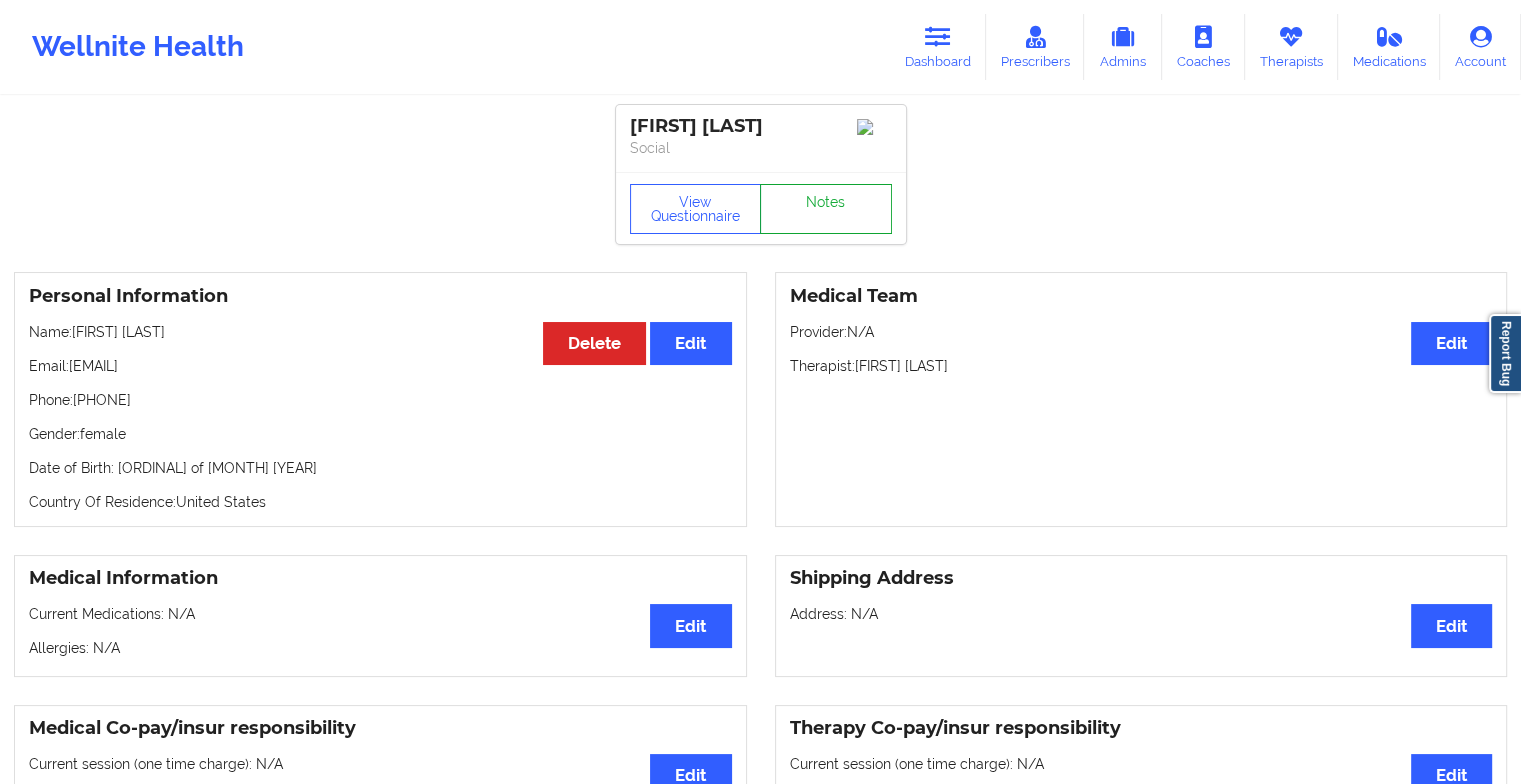 click on "Notes" at bounding box center [826, 209] 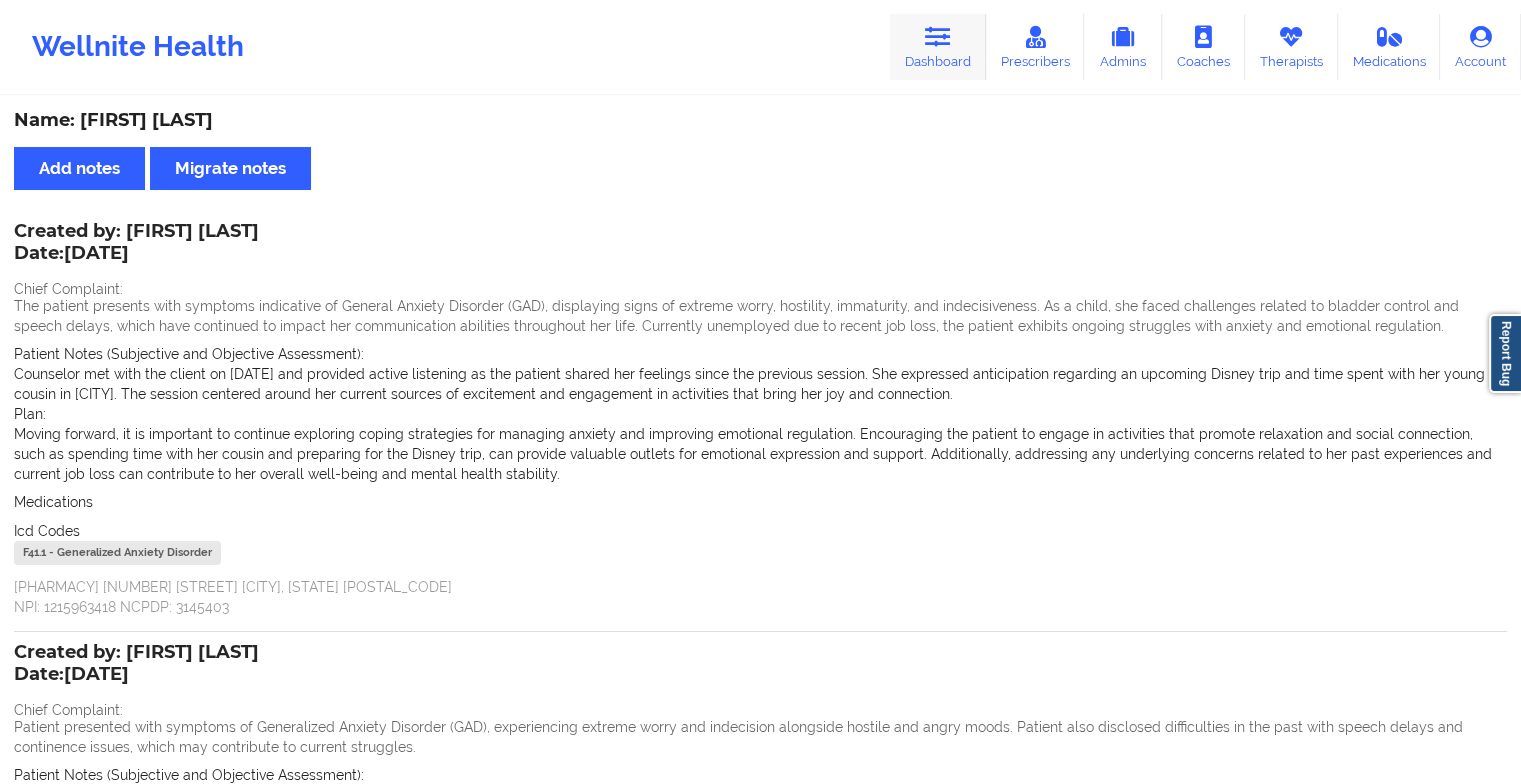 click at bounding box center [938, 37] 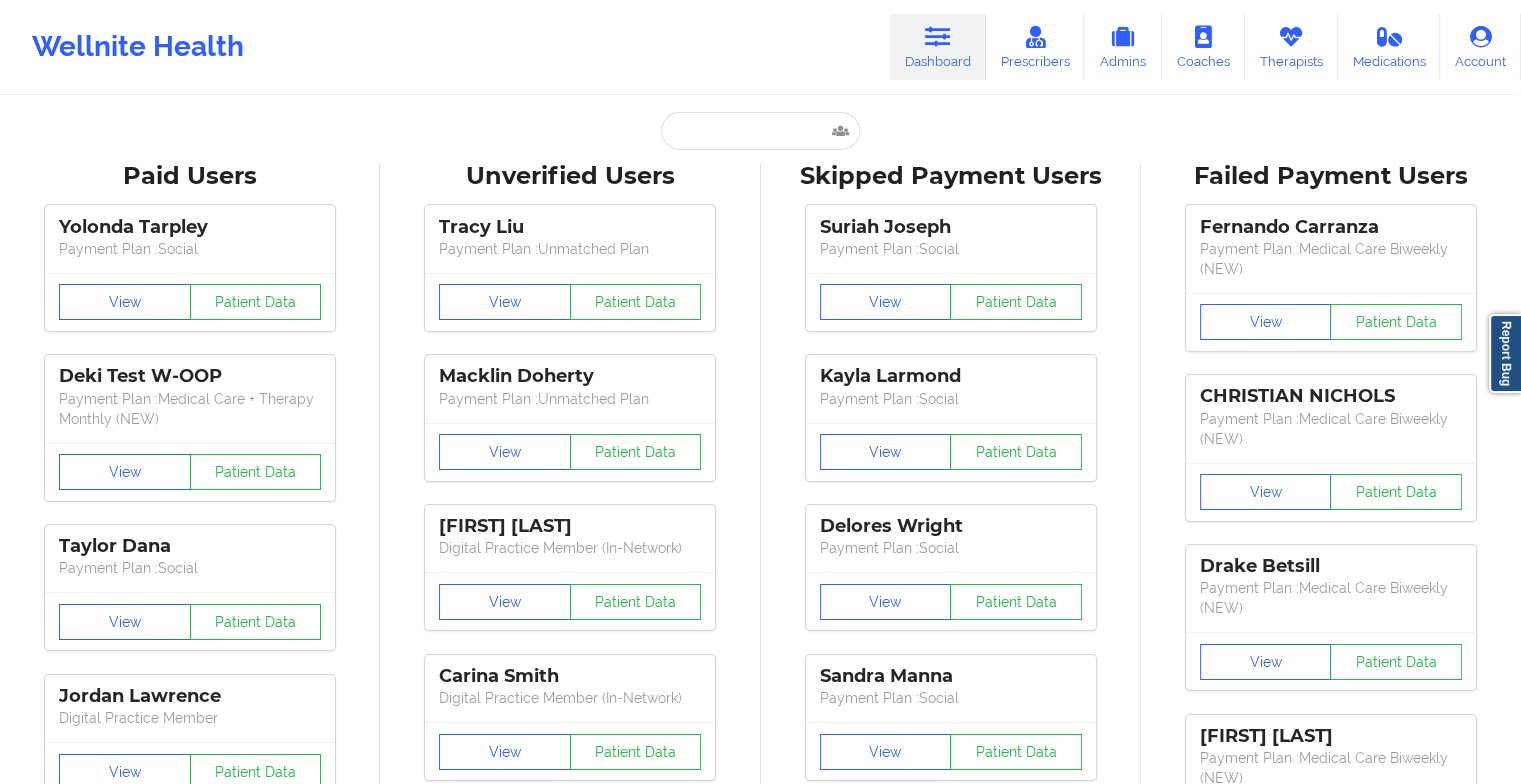 drag, startPoint x: 737, startPoint y: 108, endPoint x: 726, endPoint y: 122, distance: 17.804493 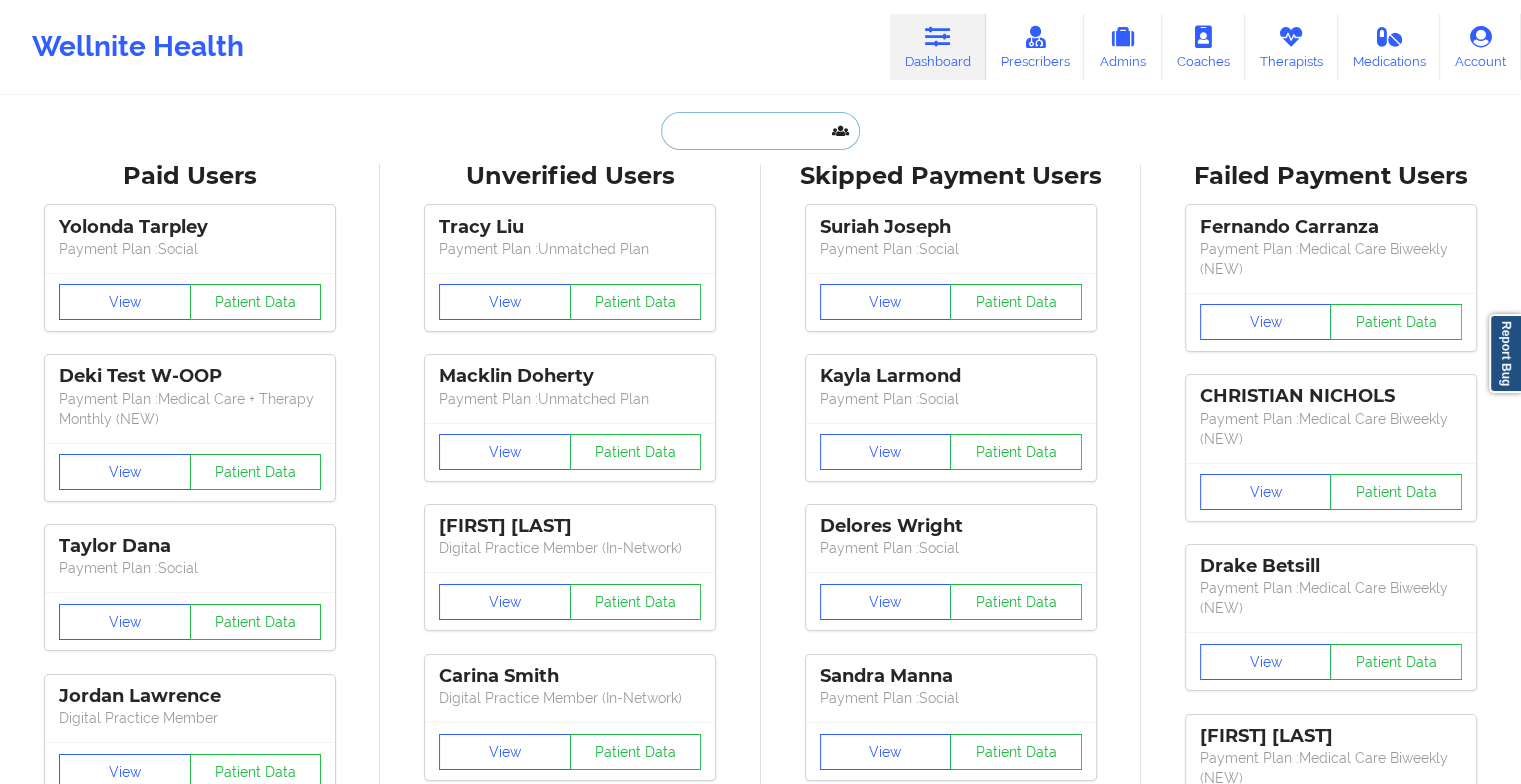 click at bounding box center (760, 131) 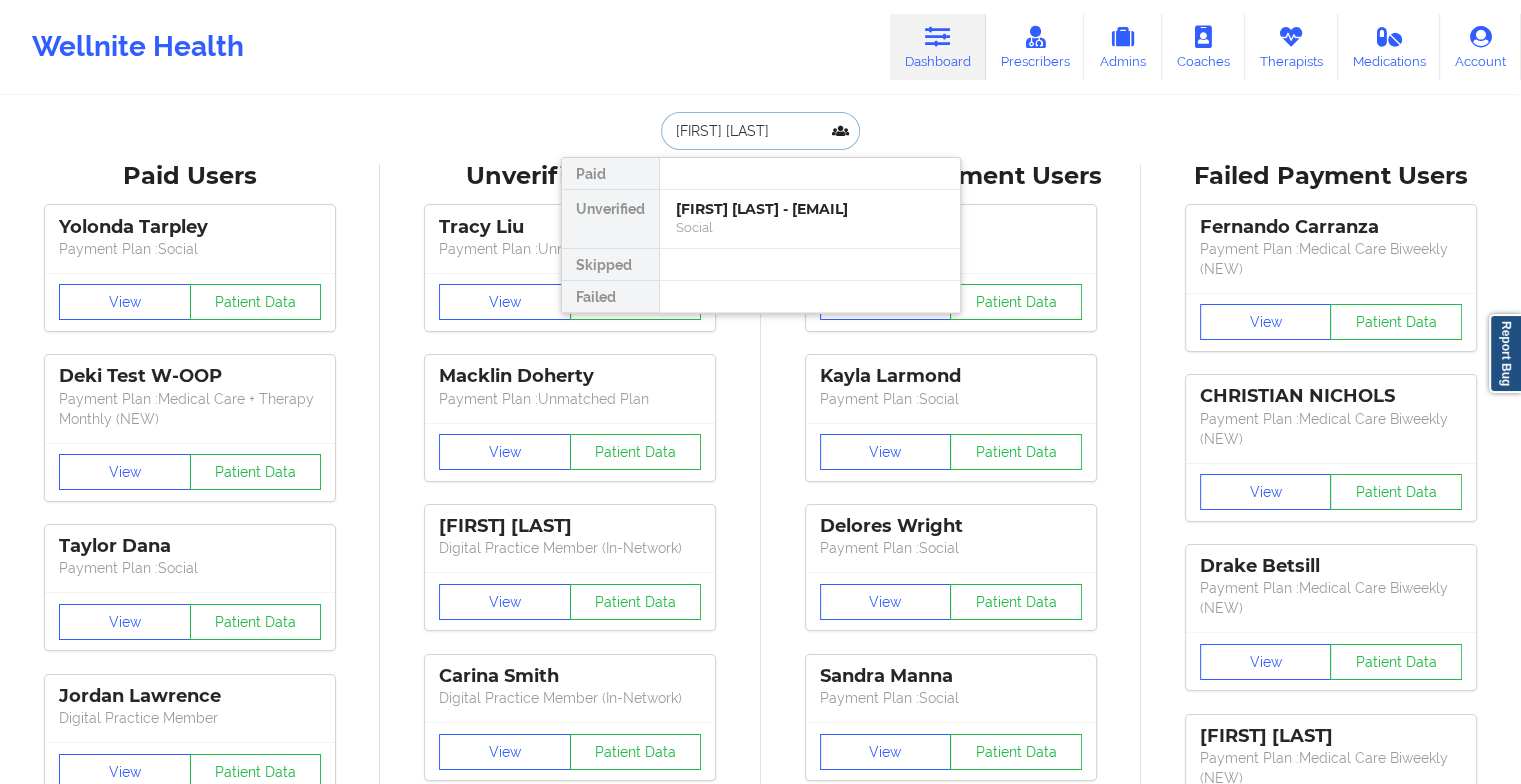 type on "[FIRST] [LAST]" 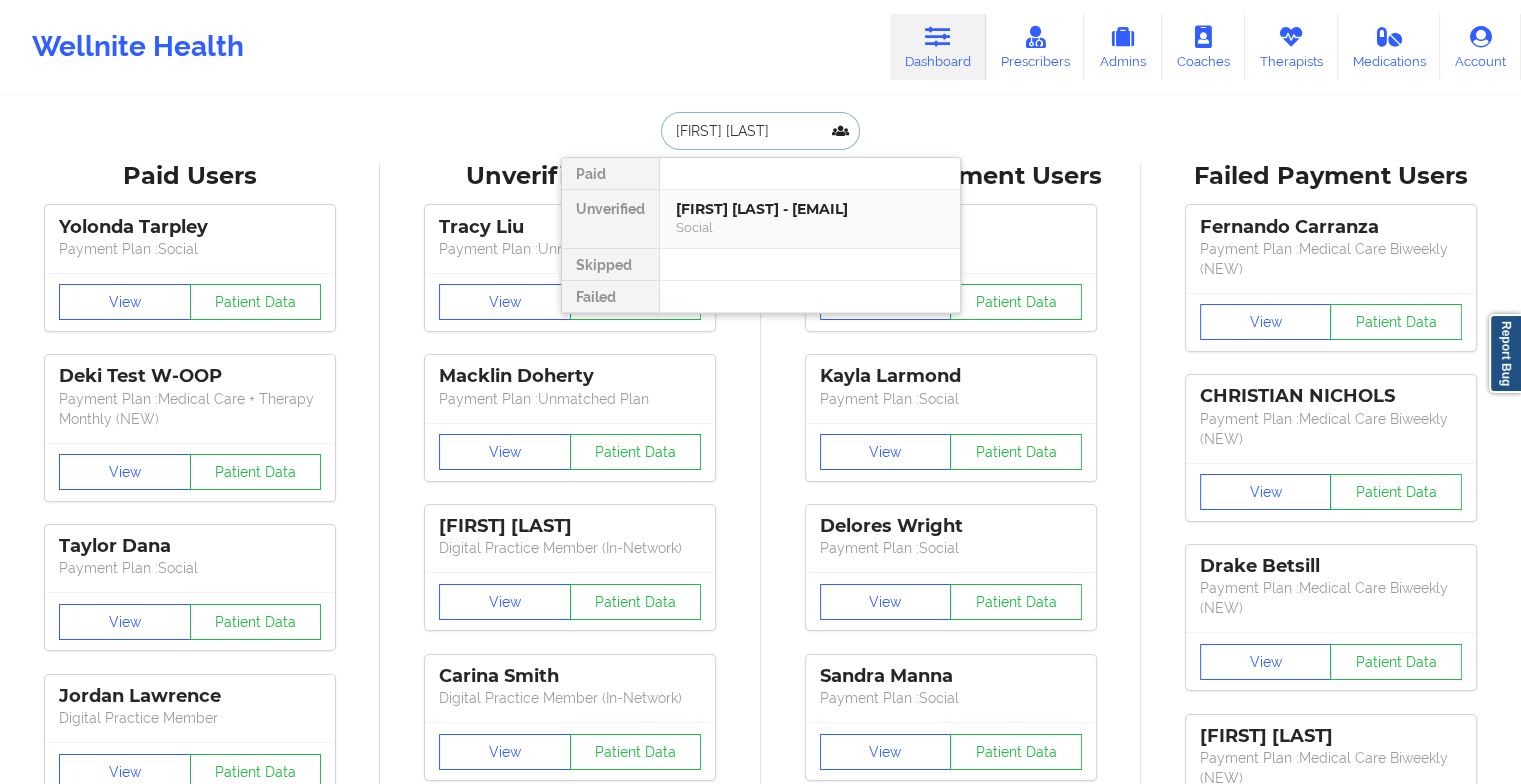 click on "[FIRST] [LAST] - [EMAIL]" at bounding box center [810, 209] 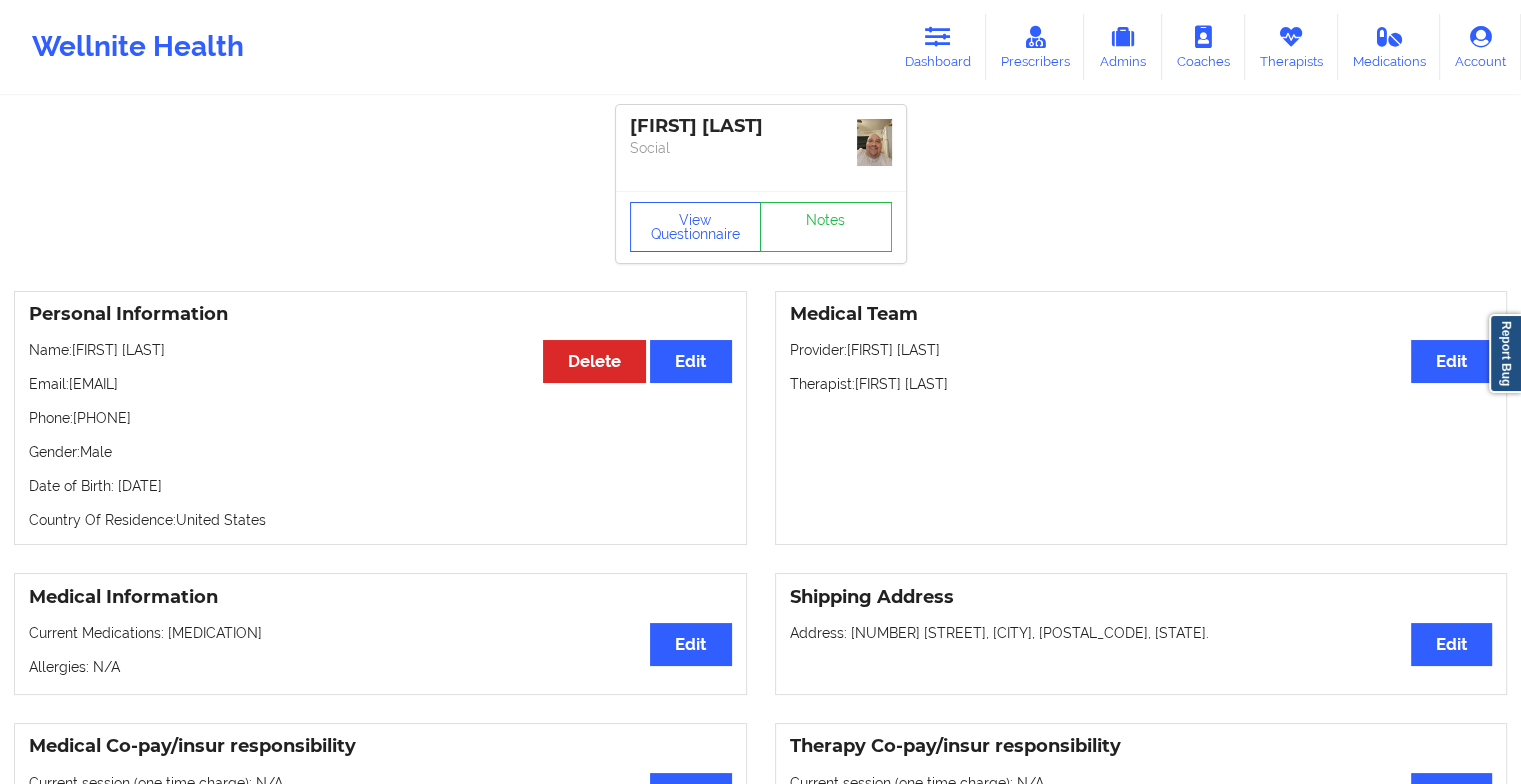 click on "View Questionnaire Notes" at bounding box center (761, 227) 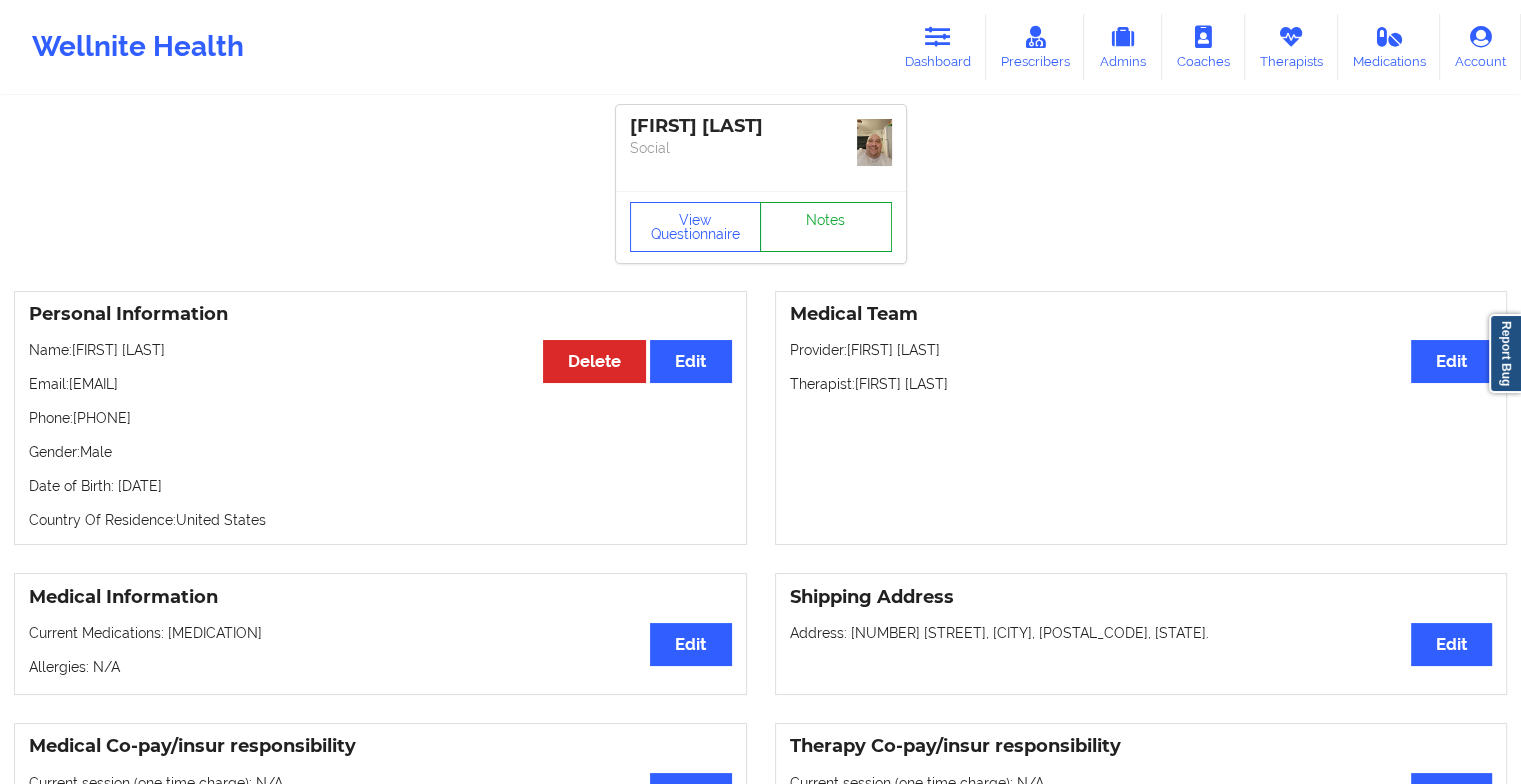 click on "Notes" at bounding box center [826, 227] 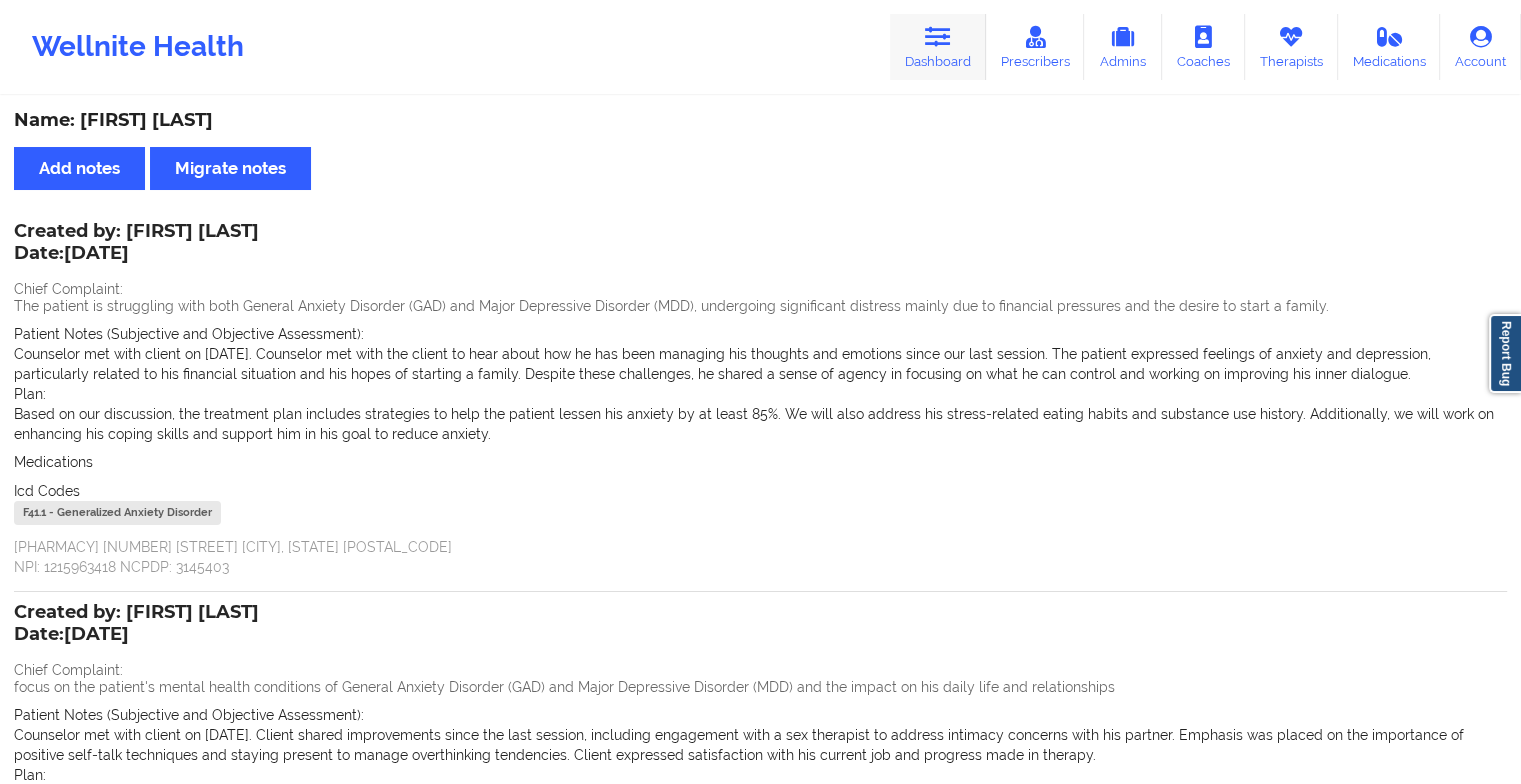 click on "Dashboard" at bounding box center [938, 47] 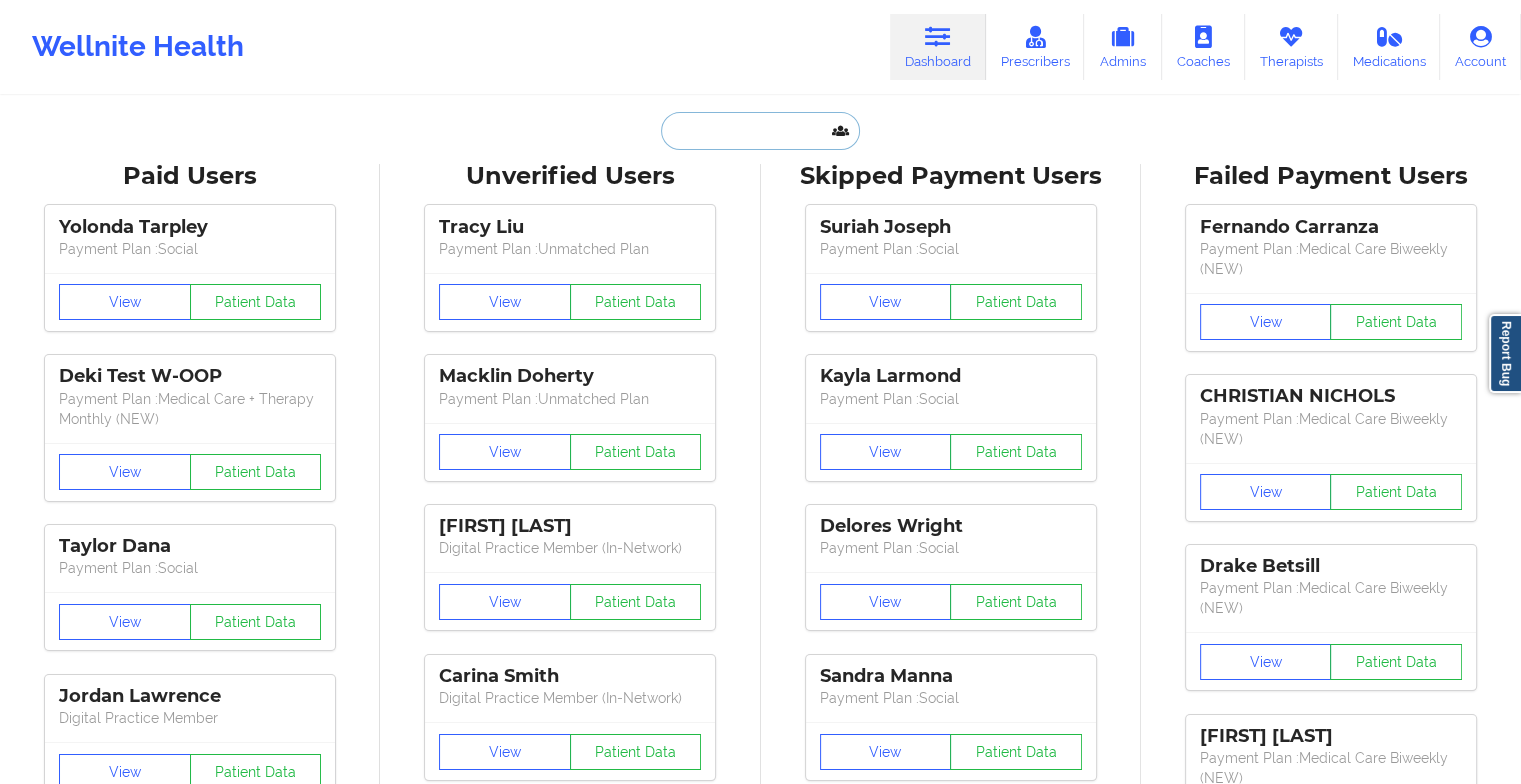 click at bounding box center [760, 131] 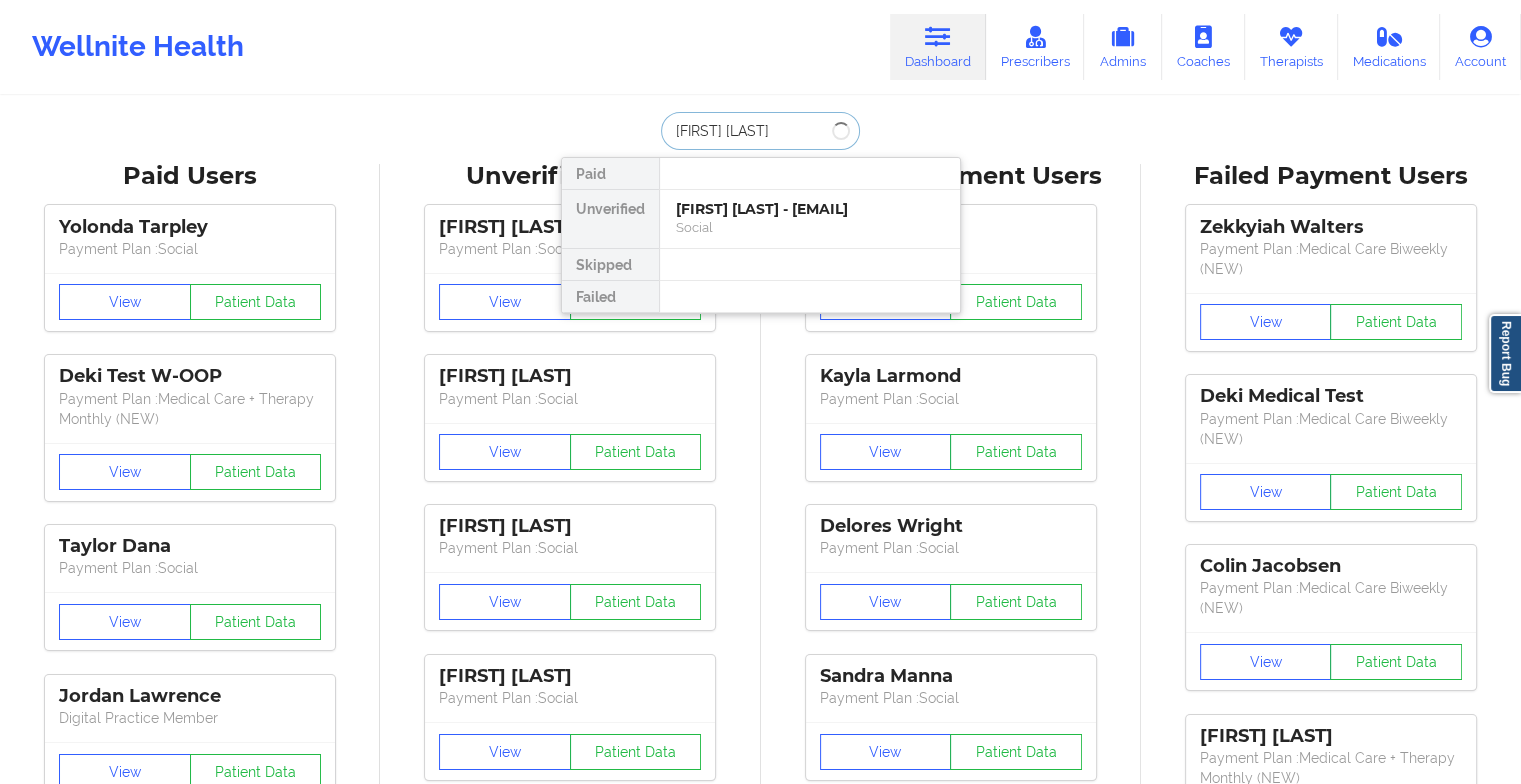 type on "[FIRST] [LAST]" 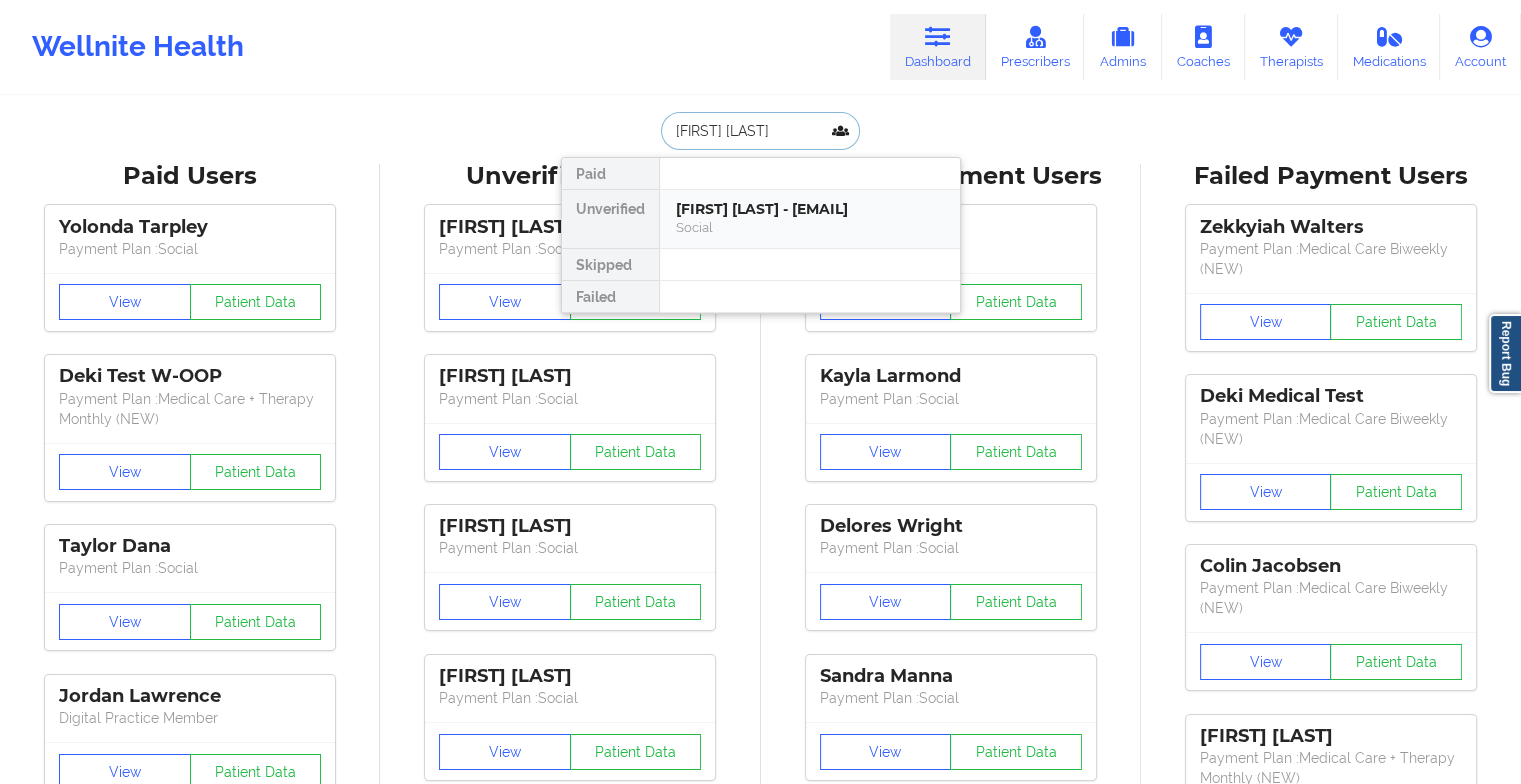 click on "[FIRST] [LAST] - [EMAIL]" at bounding box center (810, 209) 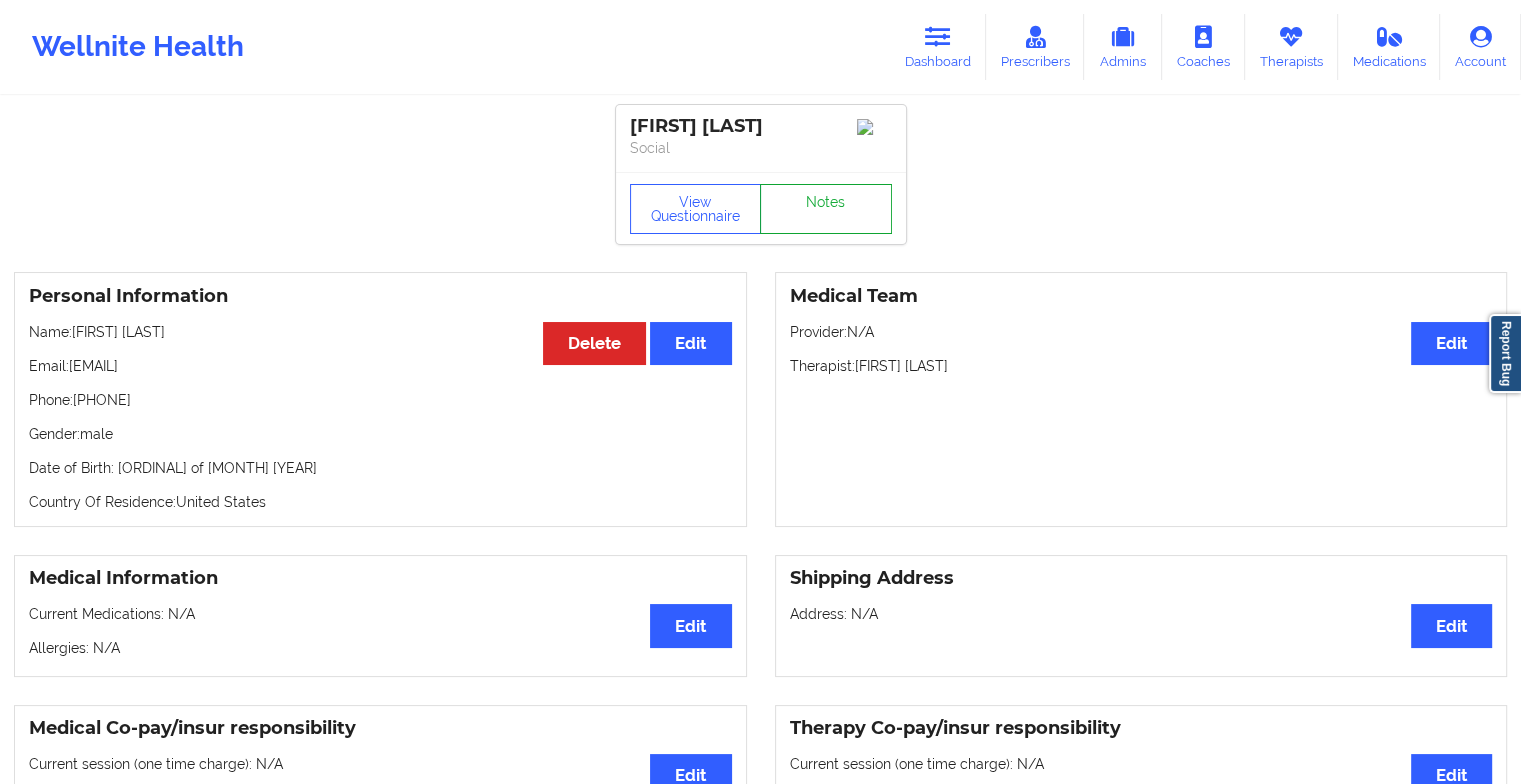click on "Notes" at bounding box center (826, 209) 